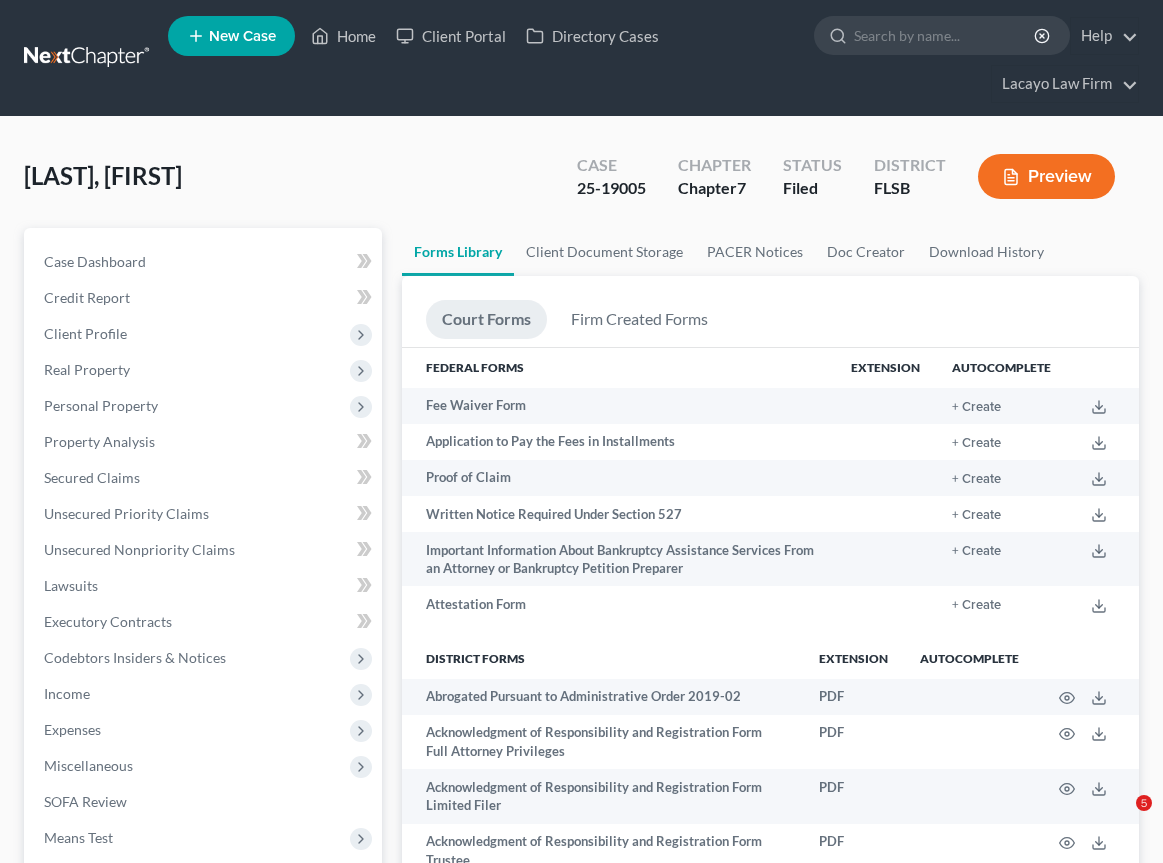 scroll, scrollTop: 3601, scrollLeft: 0, axis: vertical 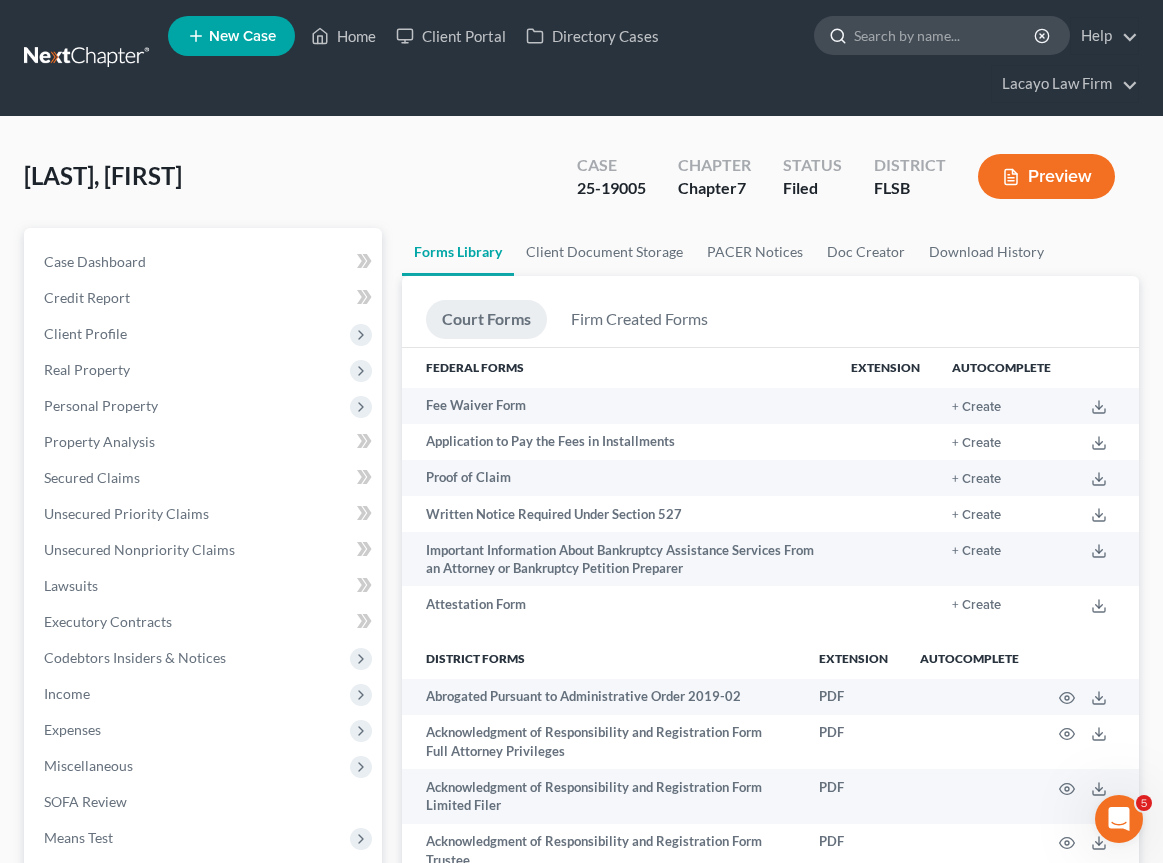 click at bounding box center (945, 35) 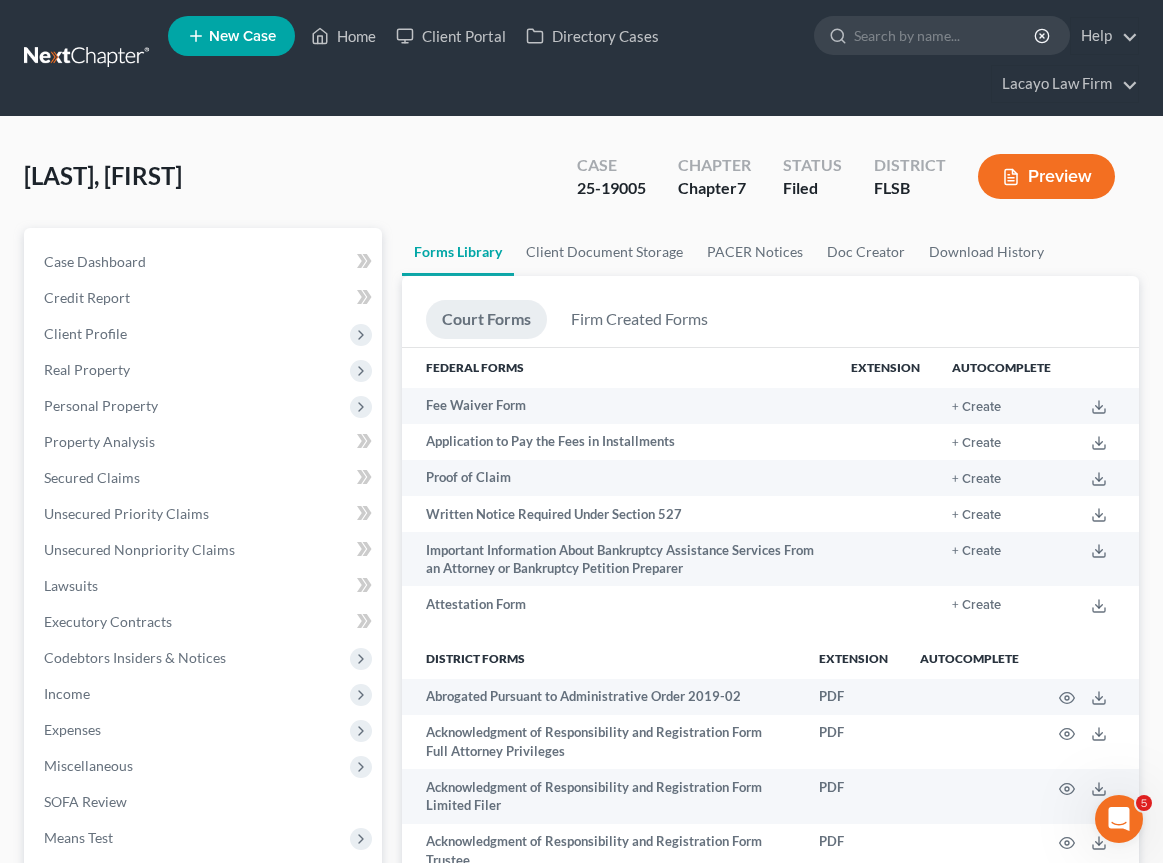 type on "Chapter 7 Statement of Your Current Monthly Income Form 122A-1" 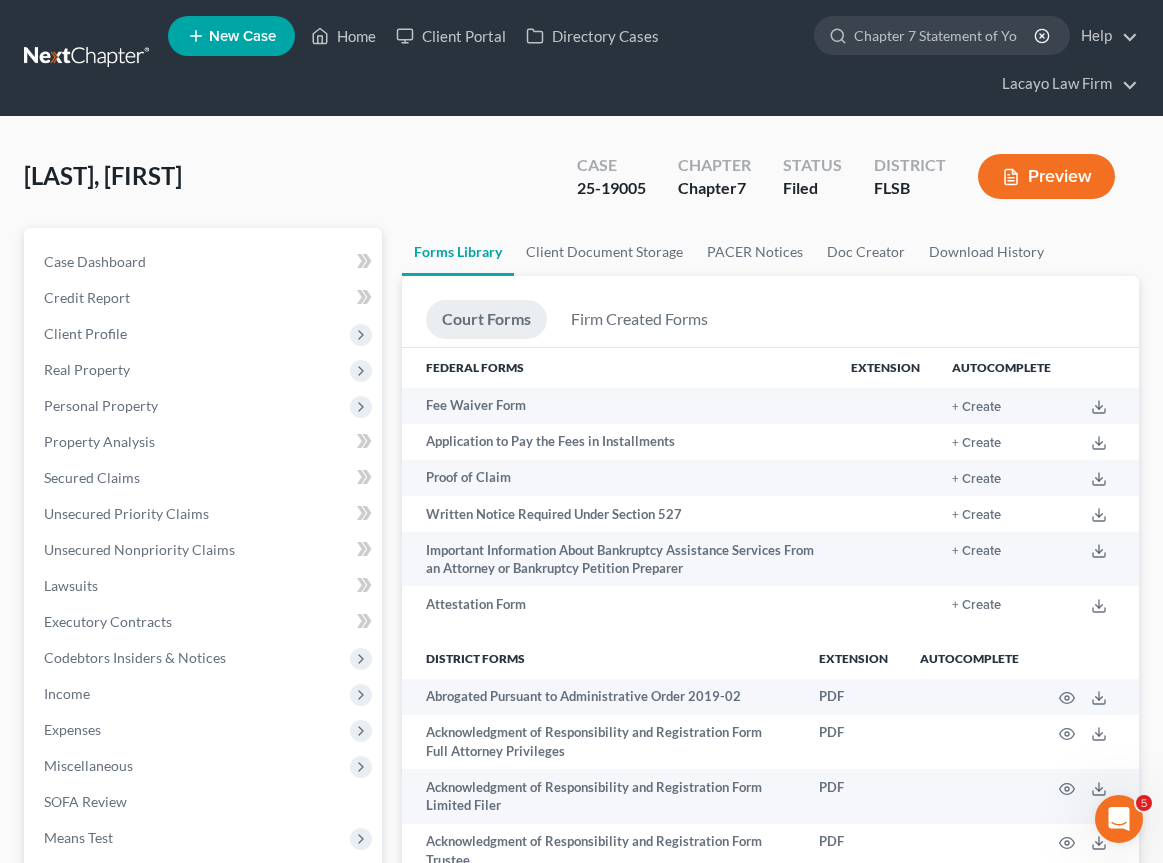 scroll, scrollTop: 0, scrollLeft: 250, axis: horizontal 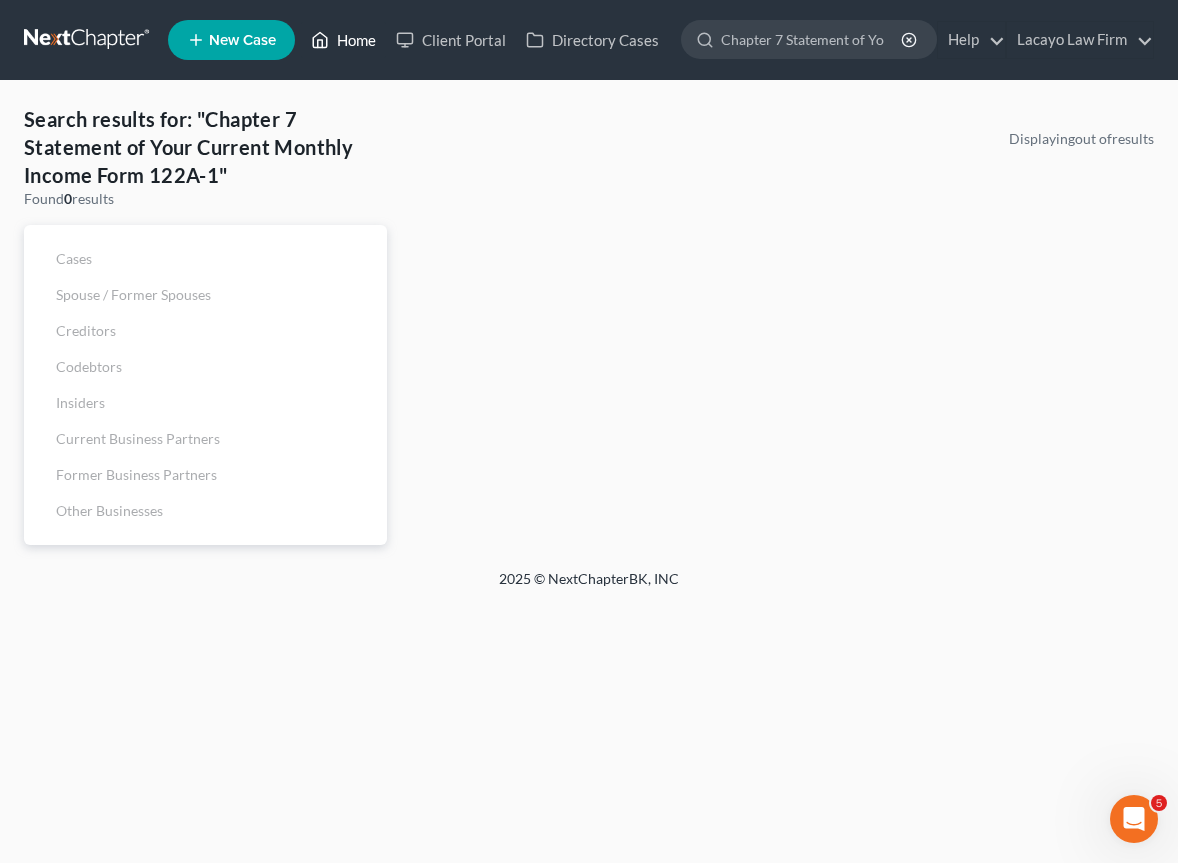 click on "Home" at bounding box center (343, 40) 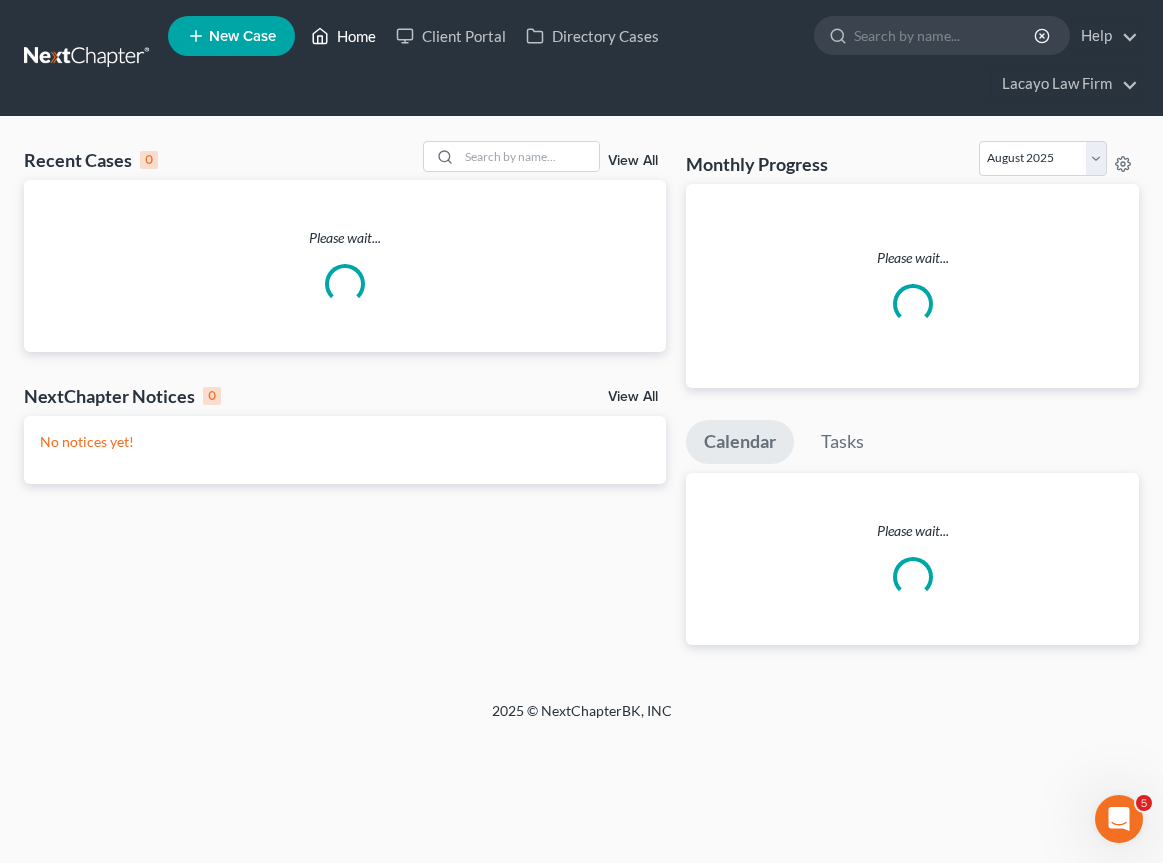 scroll, scrollTop: 0, scrollLeft: 0, axis: both 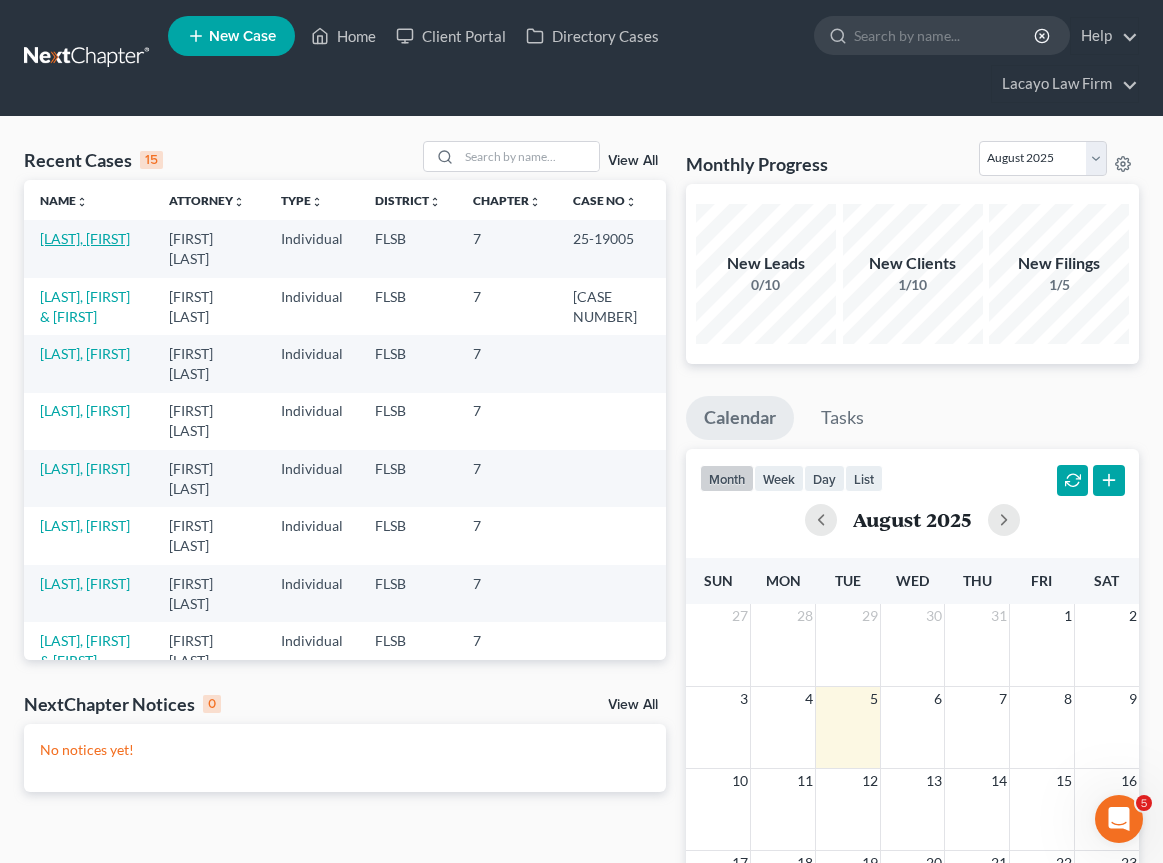 click on "[LAST], [FIRST]" at bounding box center (85, 238) 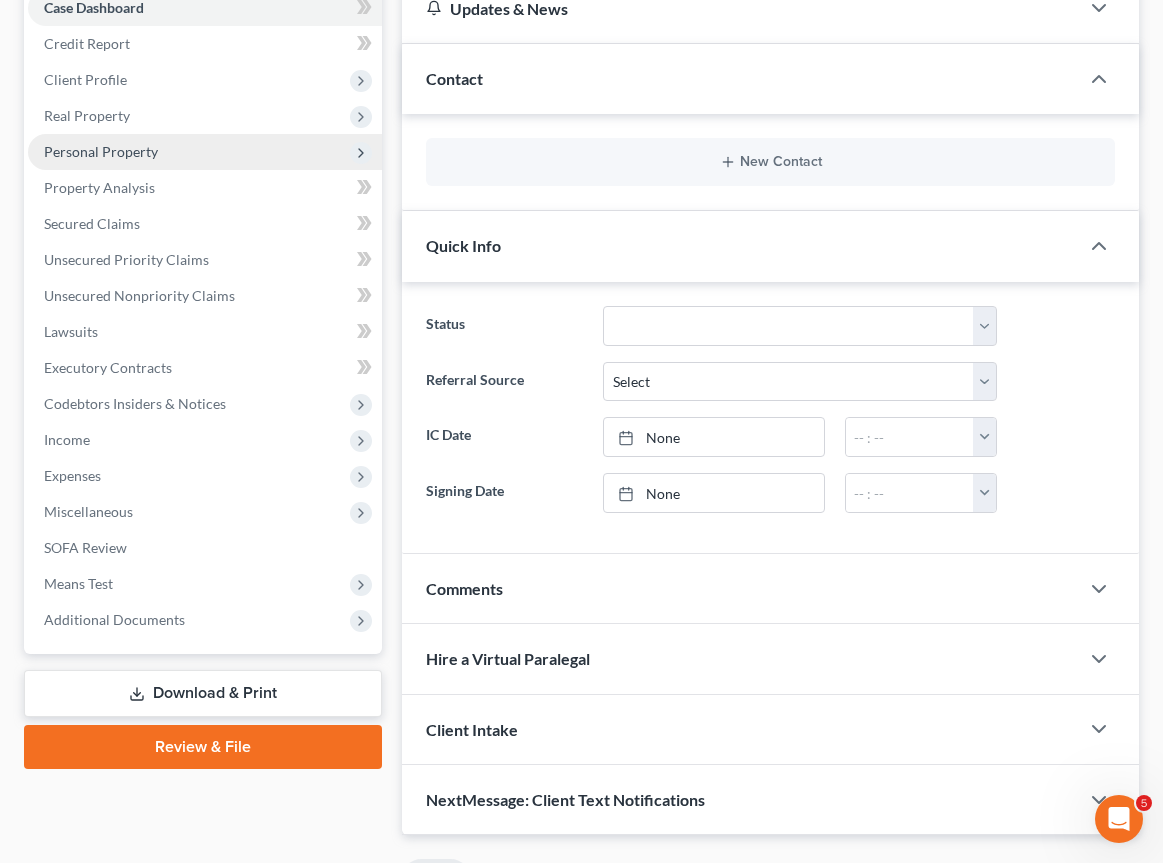 scroll, scrollTop: 288, scrollLeft: 0, axis: vertical 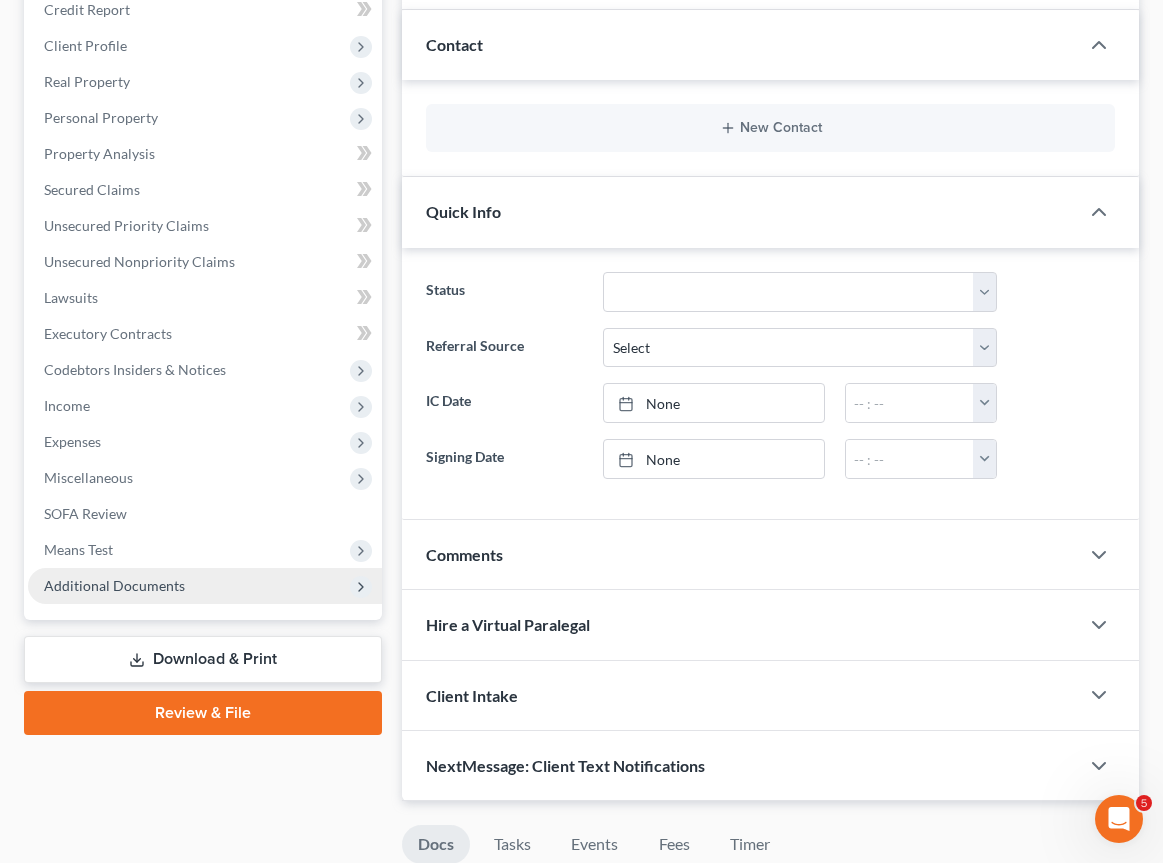 click on "Additional Documents" at bounding box center (205, 586) 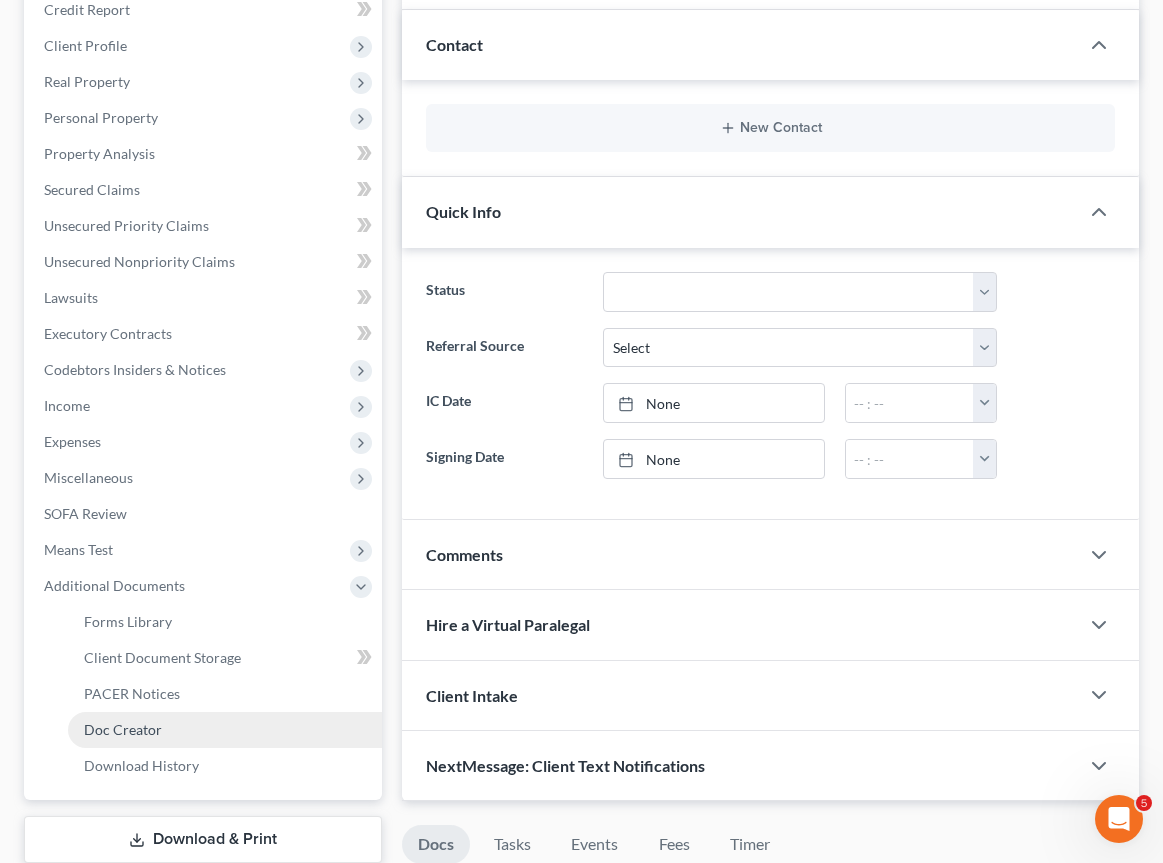 click on "Doc Creator" at bounding box center [123, 729] 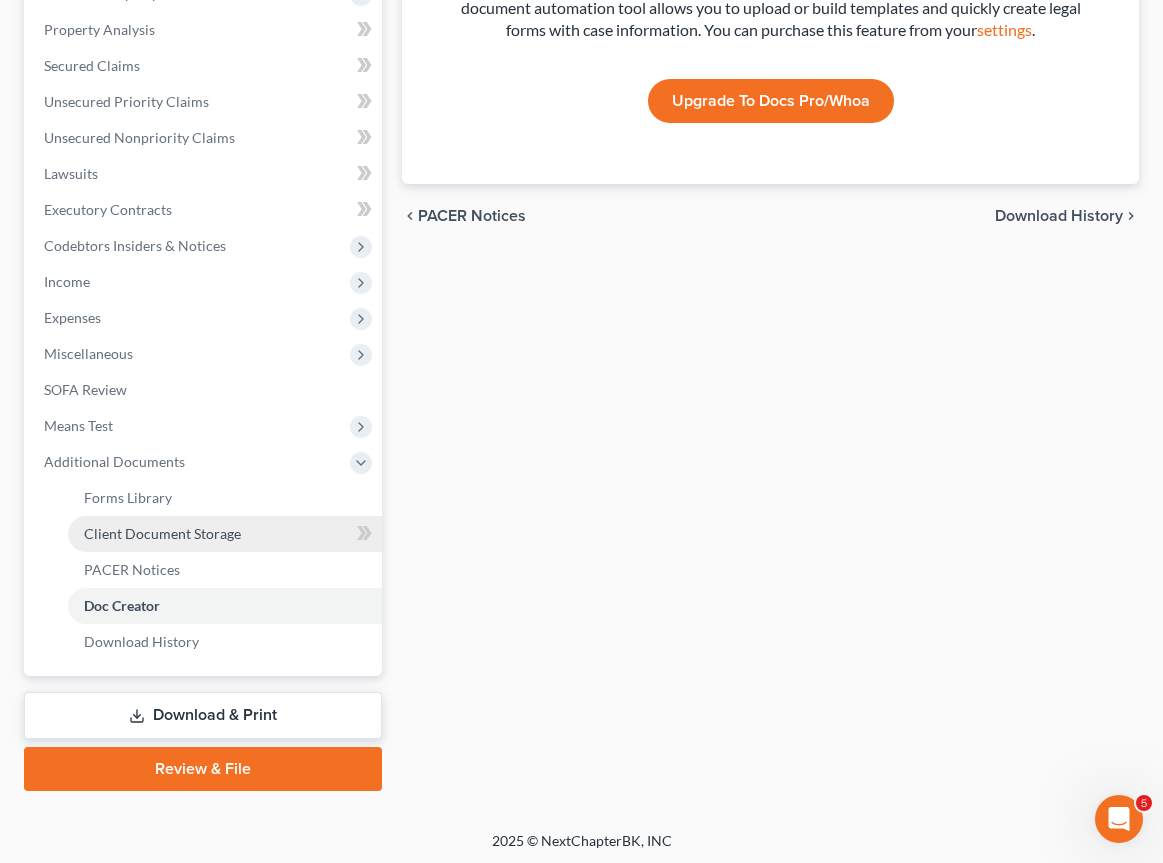 scroll, scrollTop: 416, scrollLeft: 0, axis: vertical 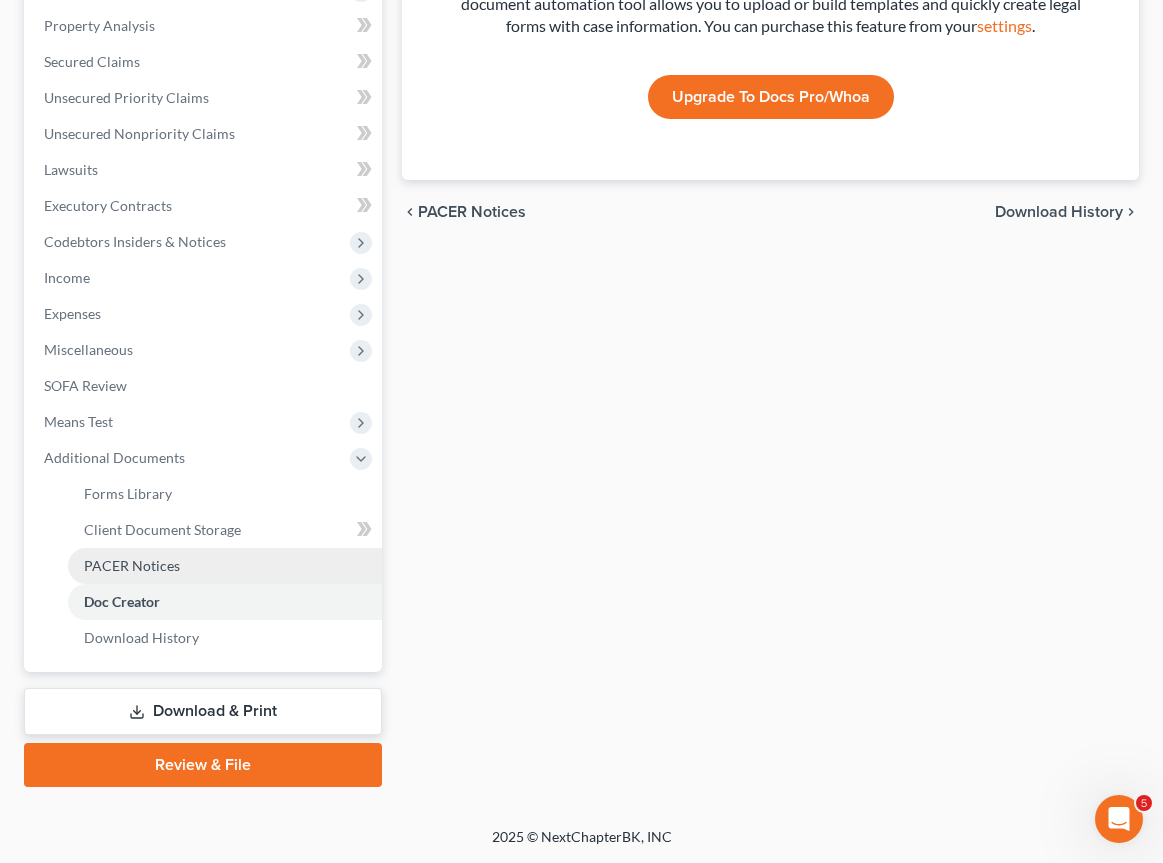 click on "PACER Notices" at bounding box center (132, 565) 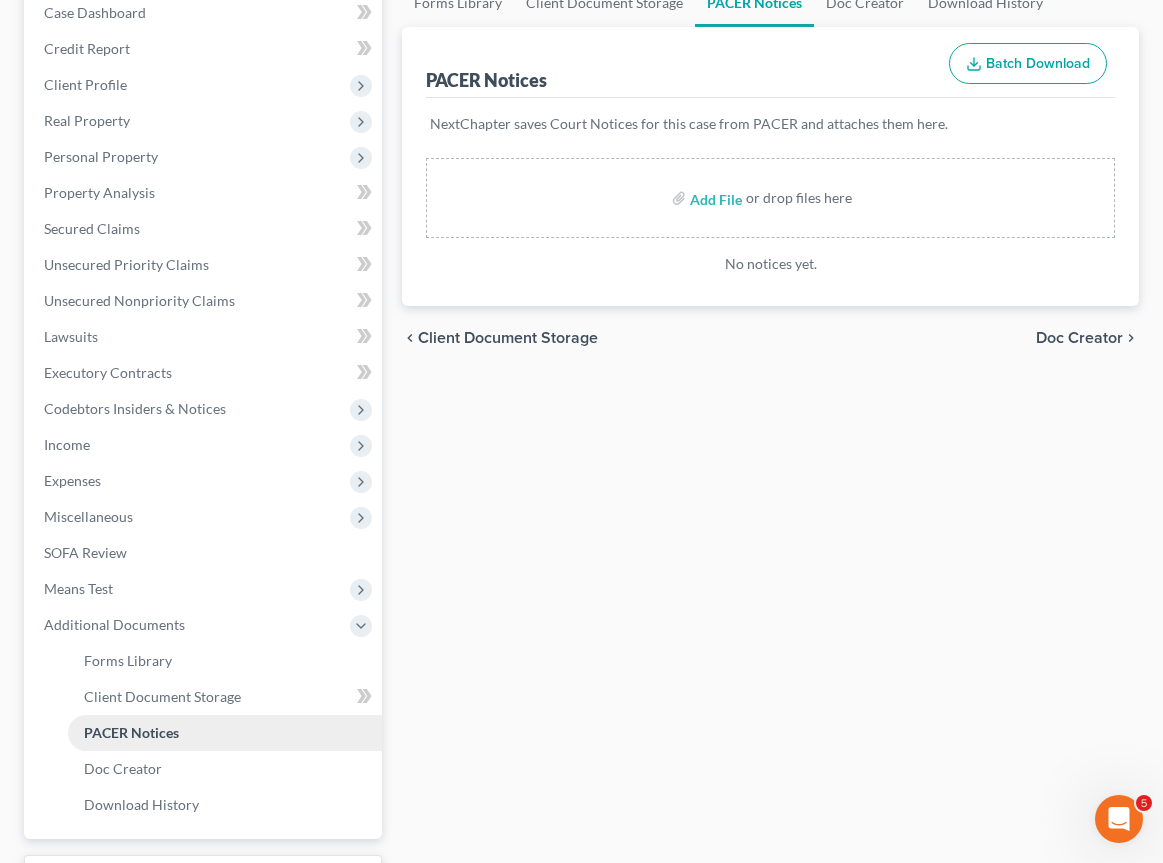 scroll, scrollTop: 0, scrollLeft: 0, axis: both 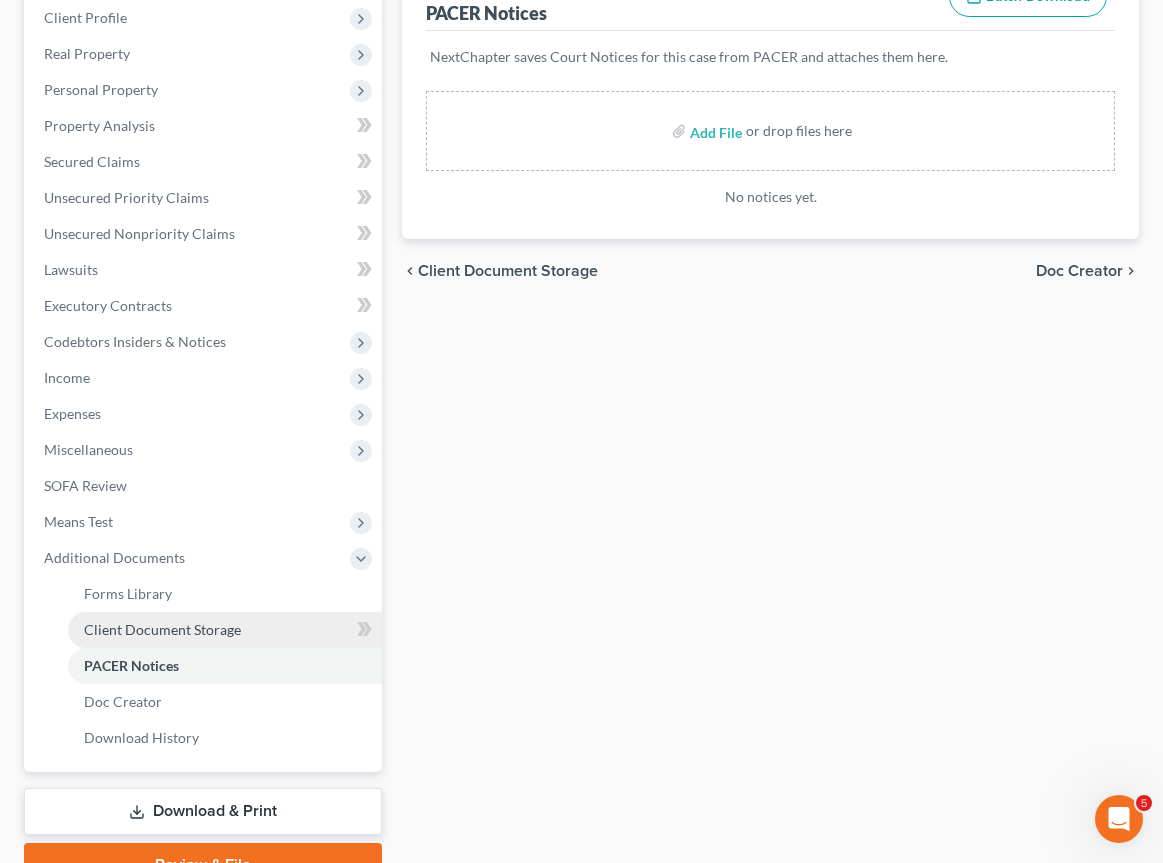 click on "Client Document Storage" at bounding box center [162, 629] 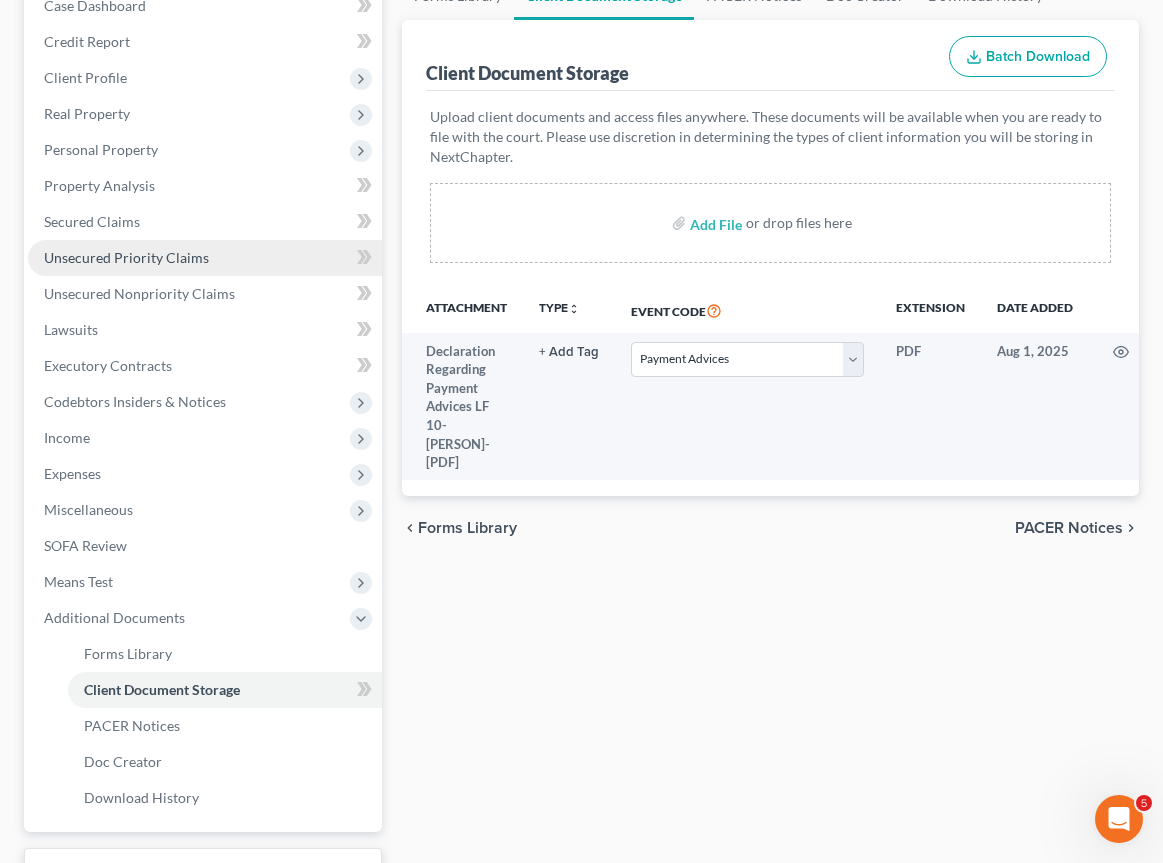 scroll, scrollTop: 259, scrollLeft: 0, axis: vertical 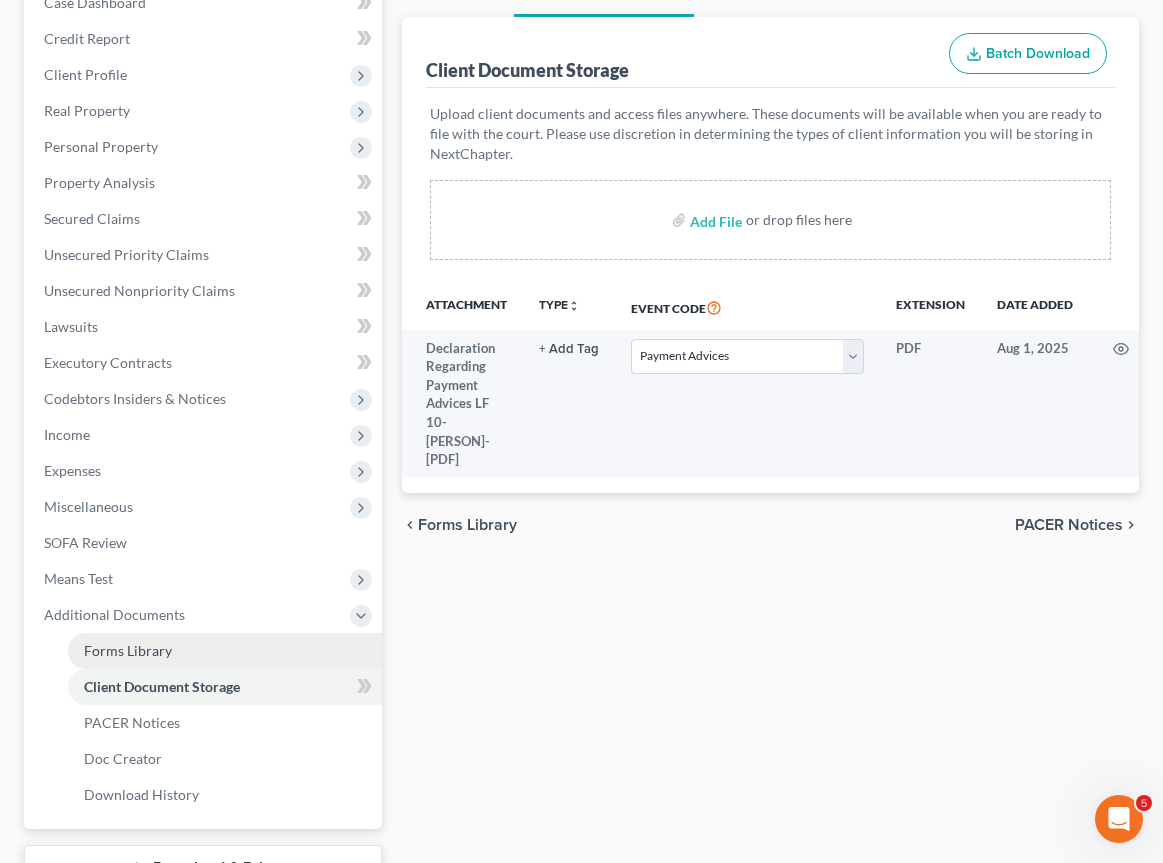 click on "Forms Library" at bounding box center (128, 650) 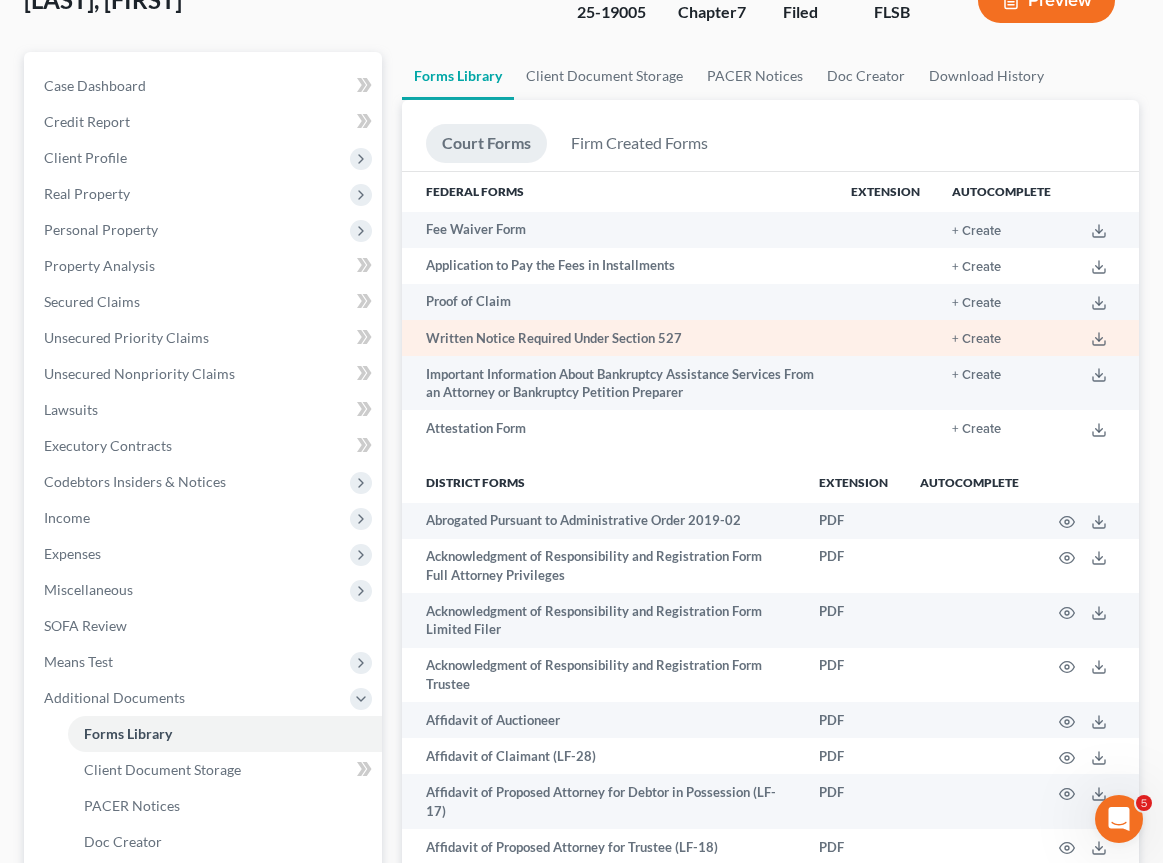 scroll, scrollTop: 175, scrollLeft: 0, axis: vertical 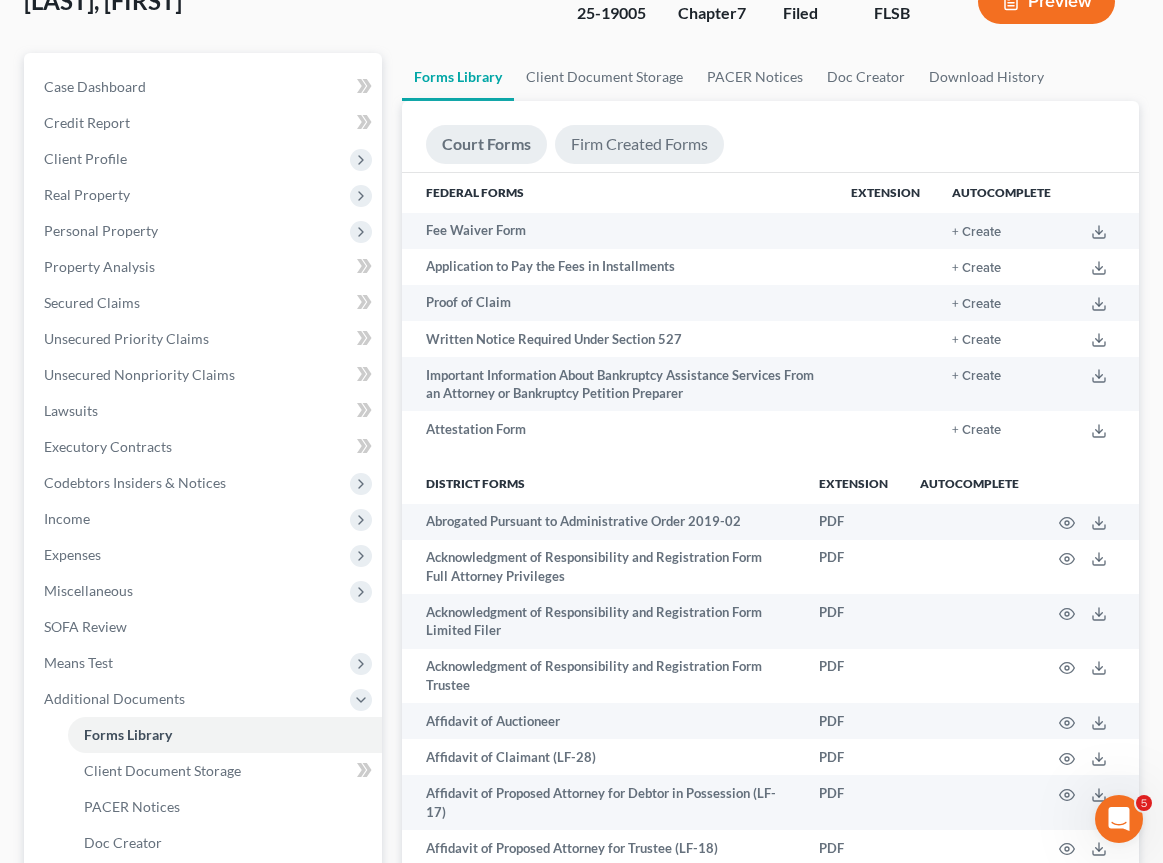 click on "Firm Created Forms" at bounding box center (639, 144) 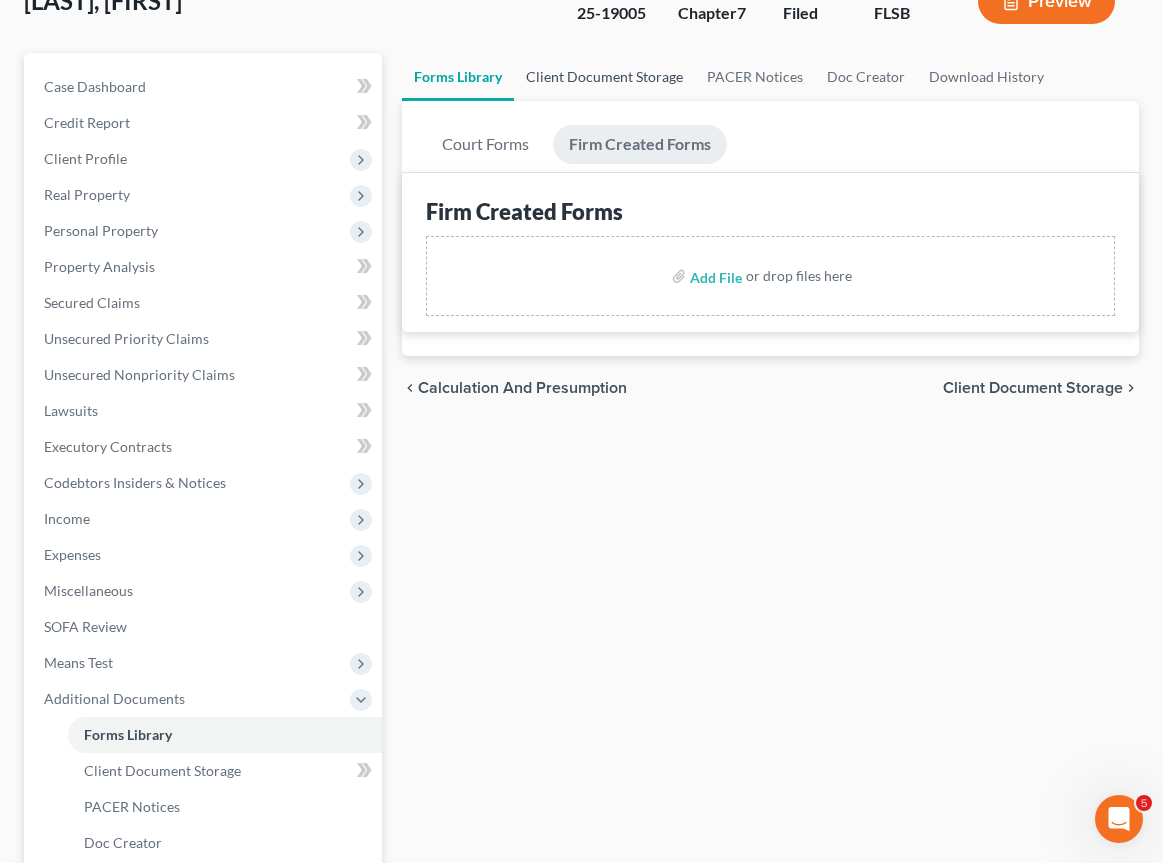 click on "Client Document Storage" at bounding box center [604, 77] 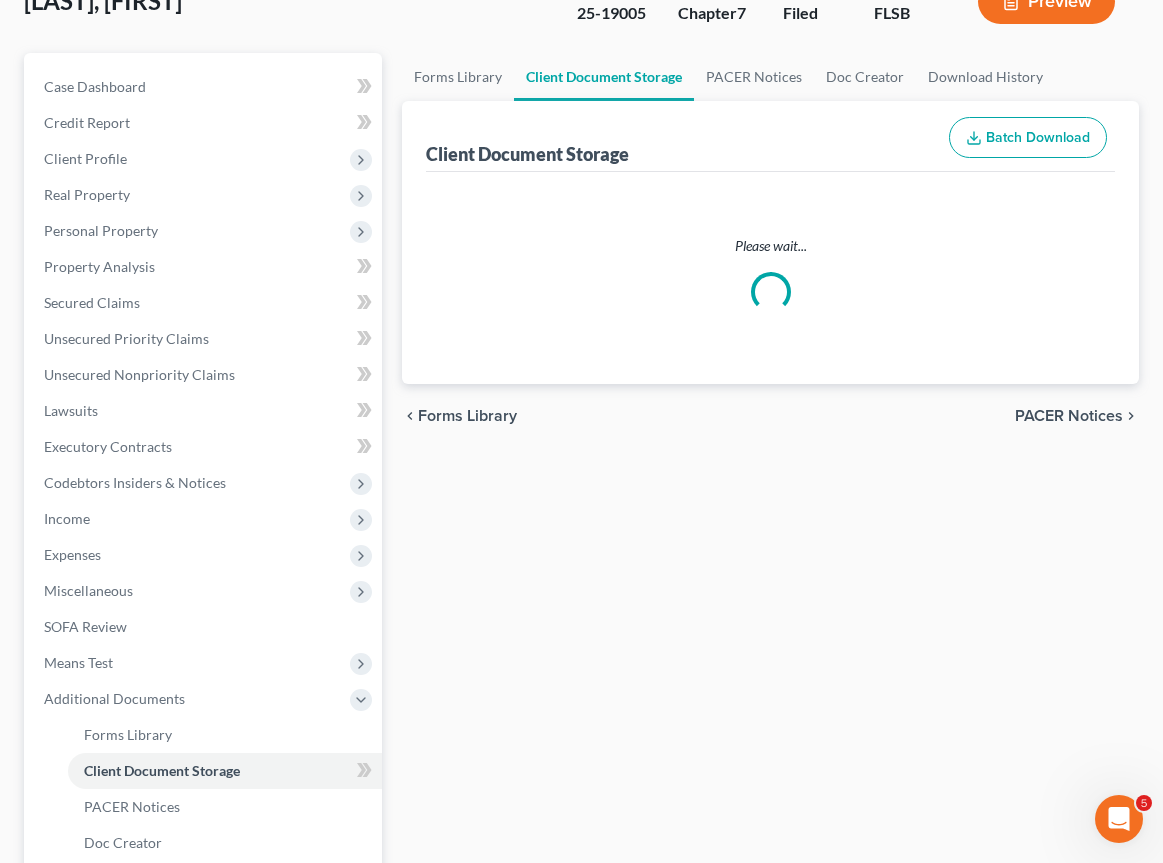 scroll, scrollTop: 173, scrollLeft: 0, axis: vertical 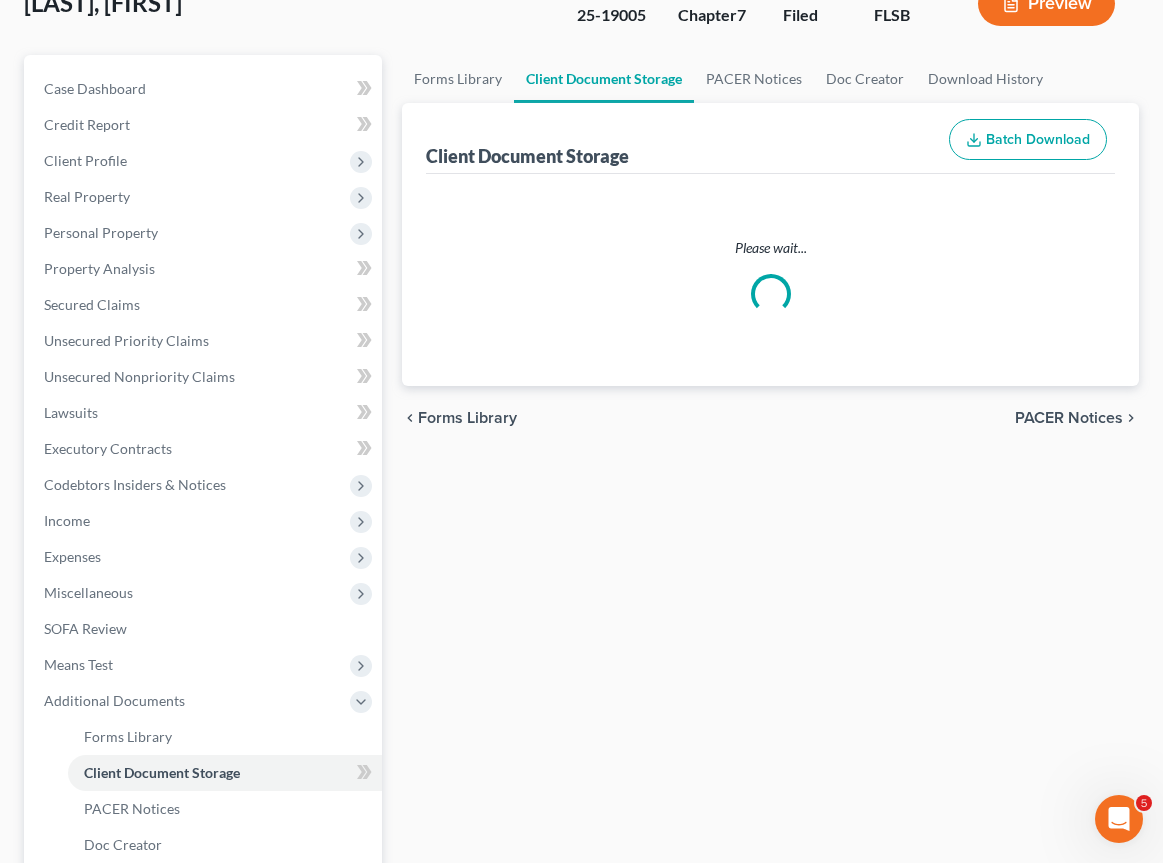 select on "38" 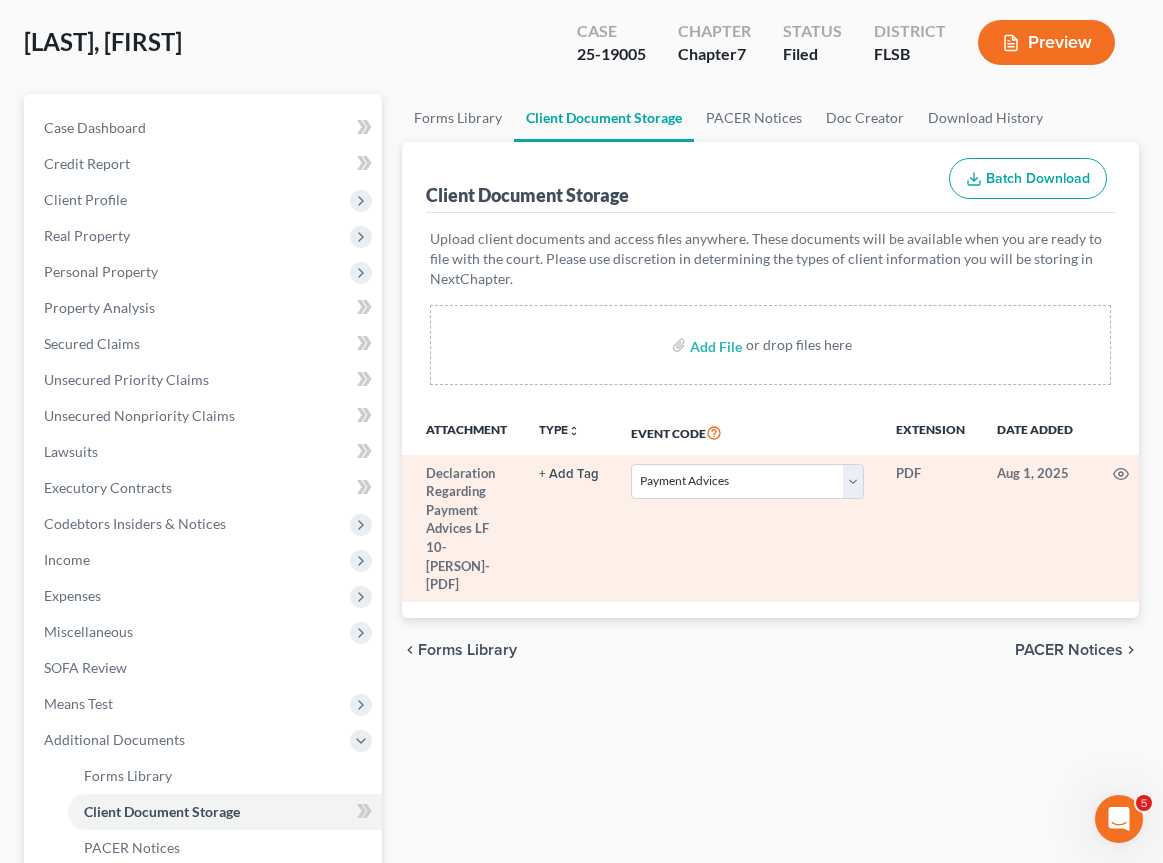 scroll, scrollTop: 133, scrollLeft: 0, axis: vertical 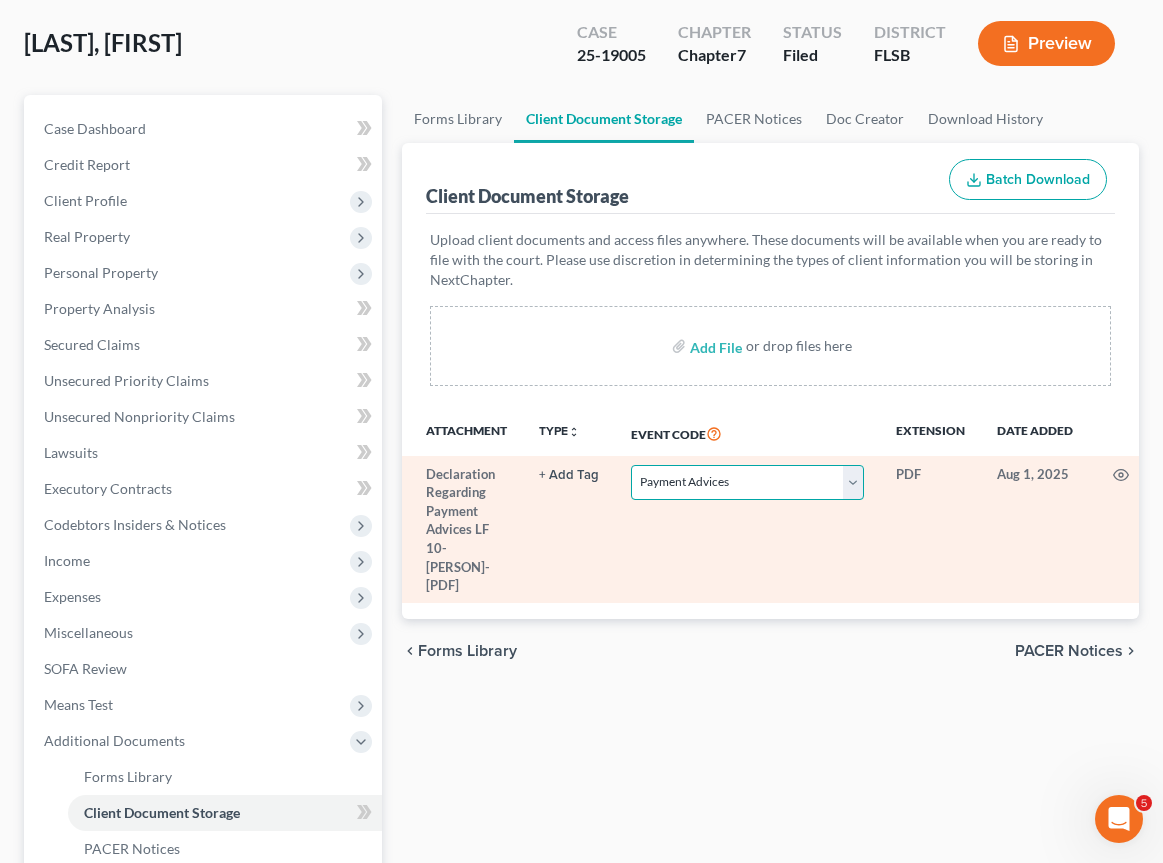 click on "Select Event 20 Largest Unsecured Creditors Affidavit Notice of Case Reassignment Affidavit to Defer Filing Fee (Reopen) [Trustee] Appearance of Child Support Representative Appendix/Addendum Bill of Costs Case Management Summary Certificate of Cure of Entire Residential Judgment Certificate of Service Certification of Budget and Credit Counseling Course Certification of Compliance and Request for Confirmation of Ch. 13 Plan Certification of Domestic Support Obligations Paid Certification of Financial Management Course Certification of Protection of Property from Damage Ch 11 Small Business Monthly Operating Report Chapter 11 Small Business - All Financial Documents Chapter 11 Small Business Balance Sheet Chapter 11 Small Business Cash Flow Statement Chapter 11 Small Business Statement of Operations Chapter 11 Small Business Statement of Unavailability of Documents Chapter 11 Statement of Current Monthly Income Form 122B Chapter 13 Calculation of Your Disposable Income Form 122C-2 Chapter 13 Plan Declaration" at bounding box center (747, 482) 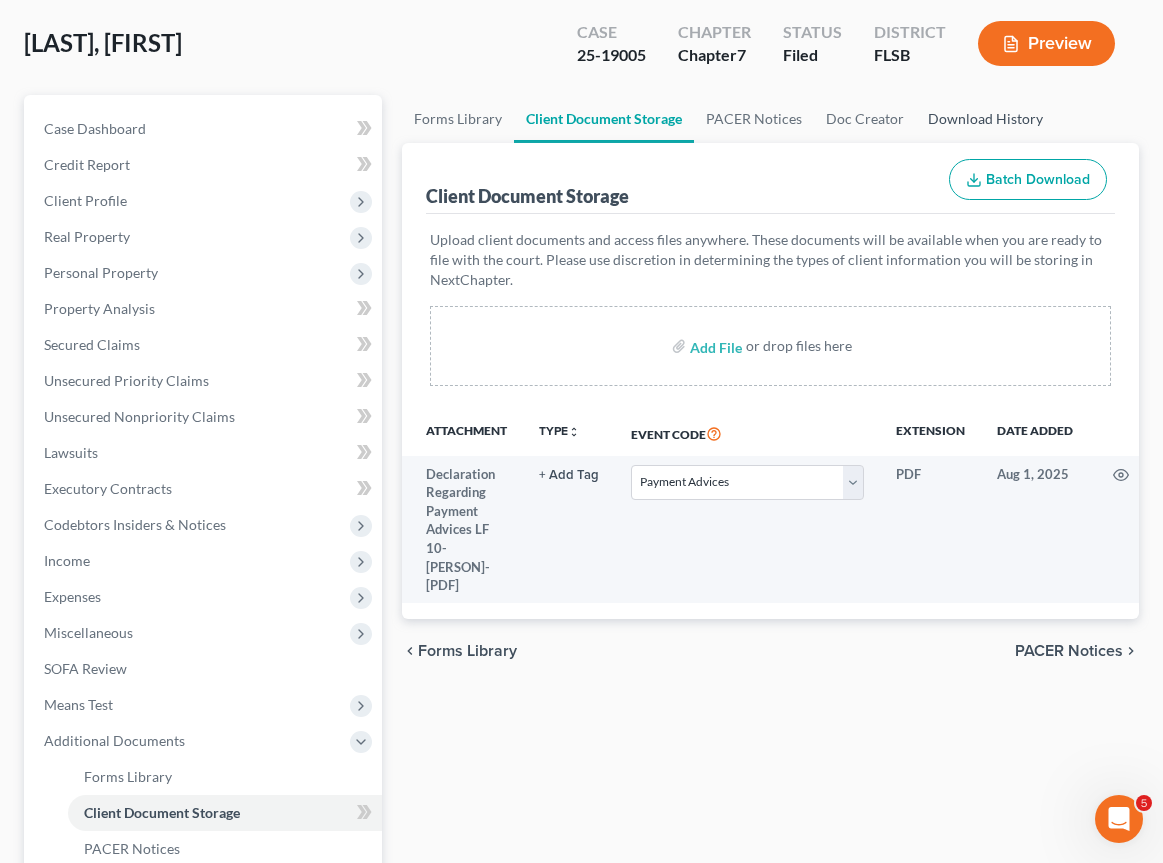 click on "Download History" at bounding box center [985, 119] 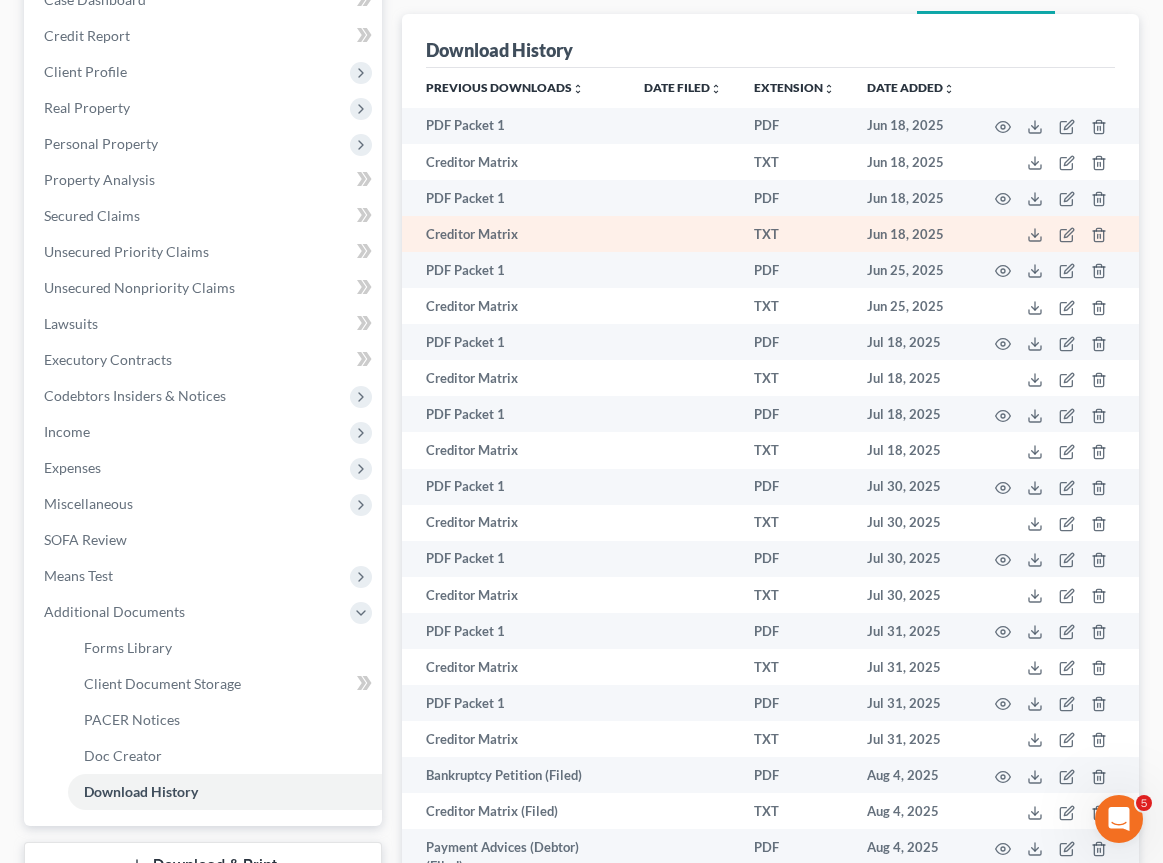 scroll, scrollTop: 439, scrollLeft: 0, axis: vertical 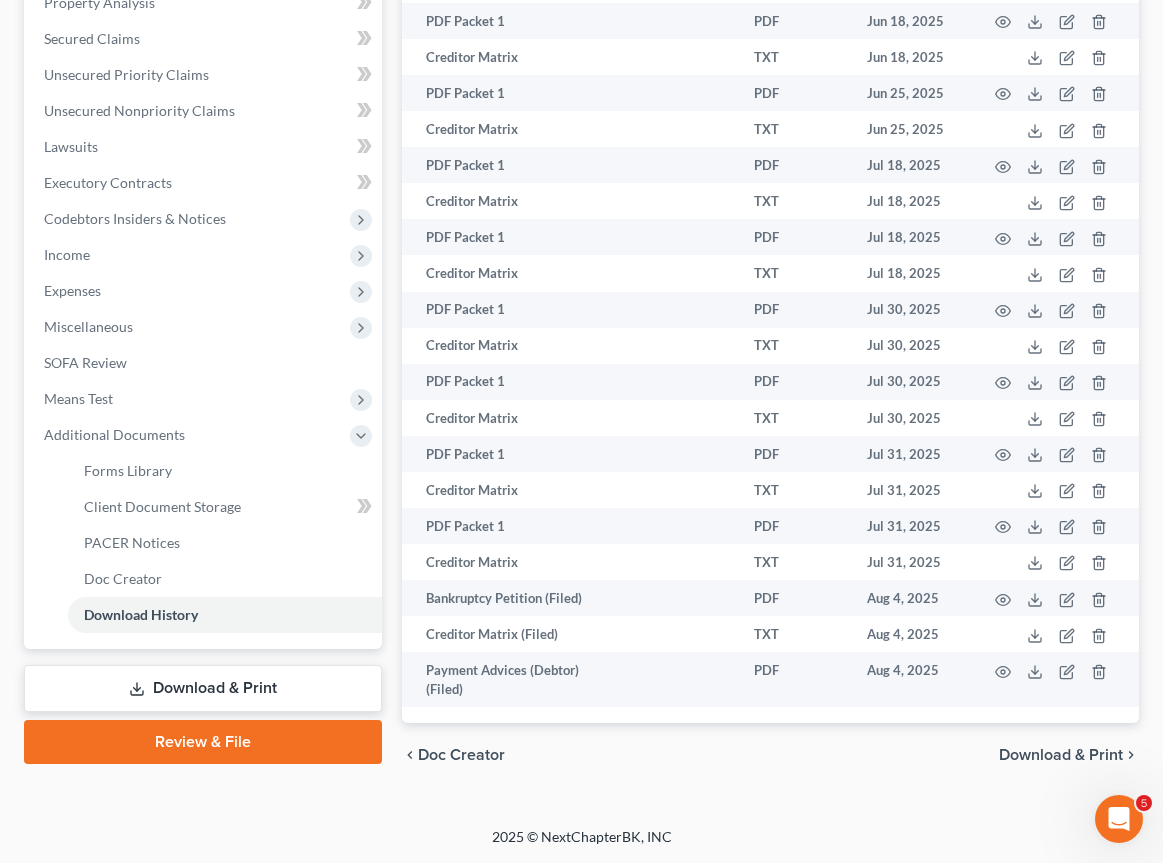 click on "Download & Print" at bounding box center [1061, 755] 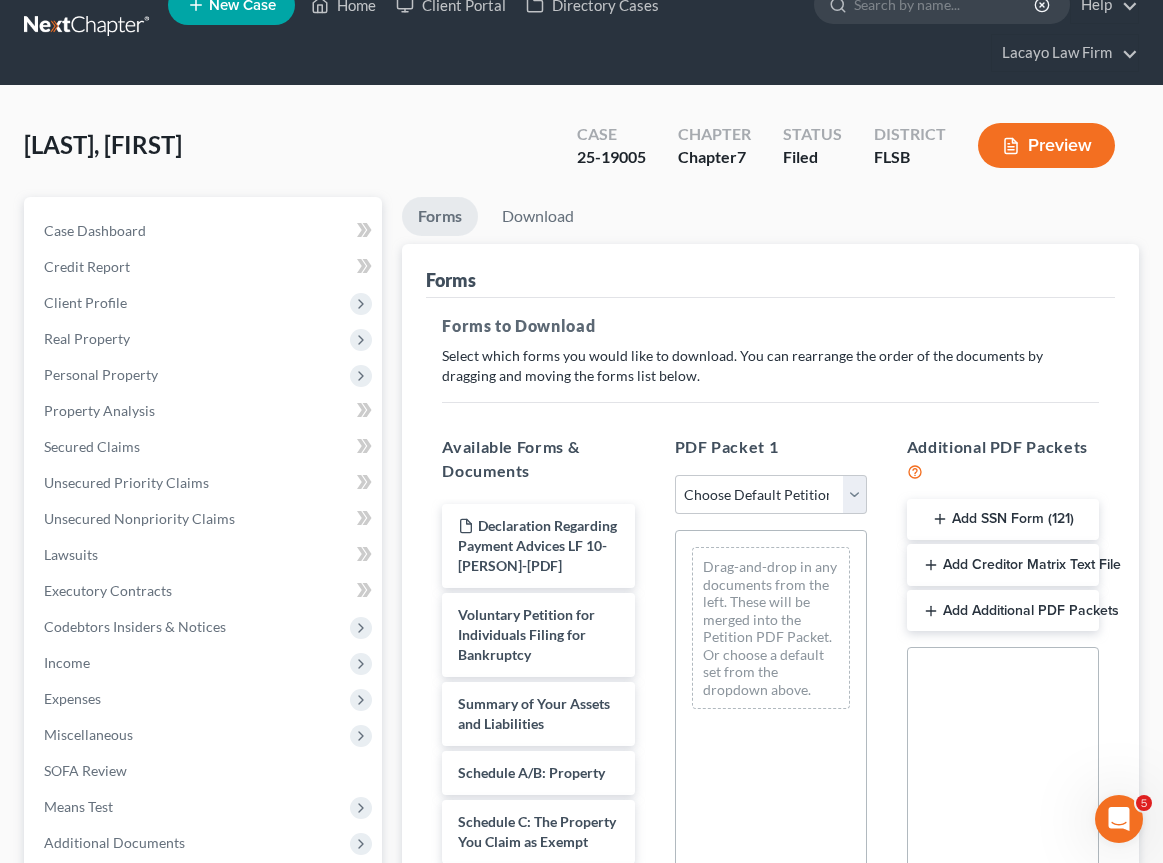 scroll, scrollTop: 0, scrollLeft: 0, axis: both 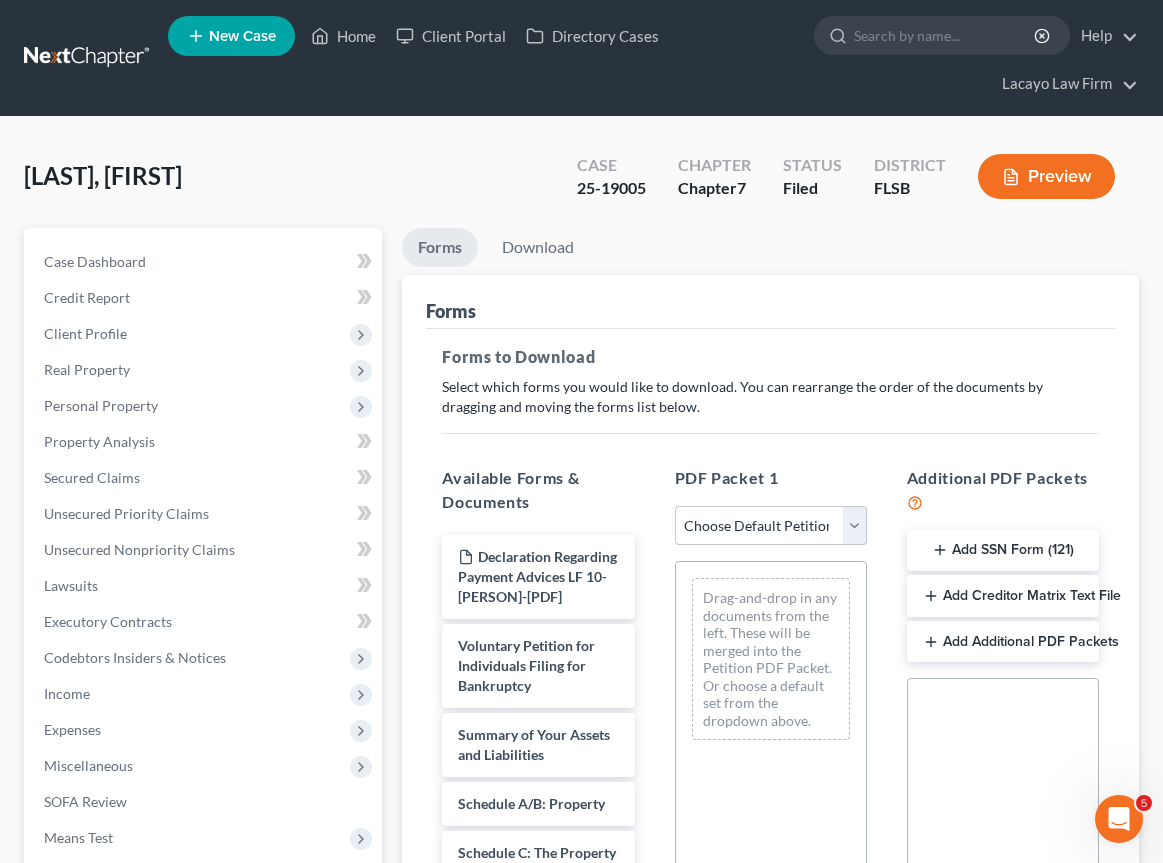 click on "Choose Default Petition PDF Packet Complete Bankruptcy Petition (all forms and schedules) Emergency Filing Forms (Petition and Creditor List Only) Amended Forms Signature Pages Only Petition Draft Petition Draft" at bounding box center [771, 526] 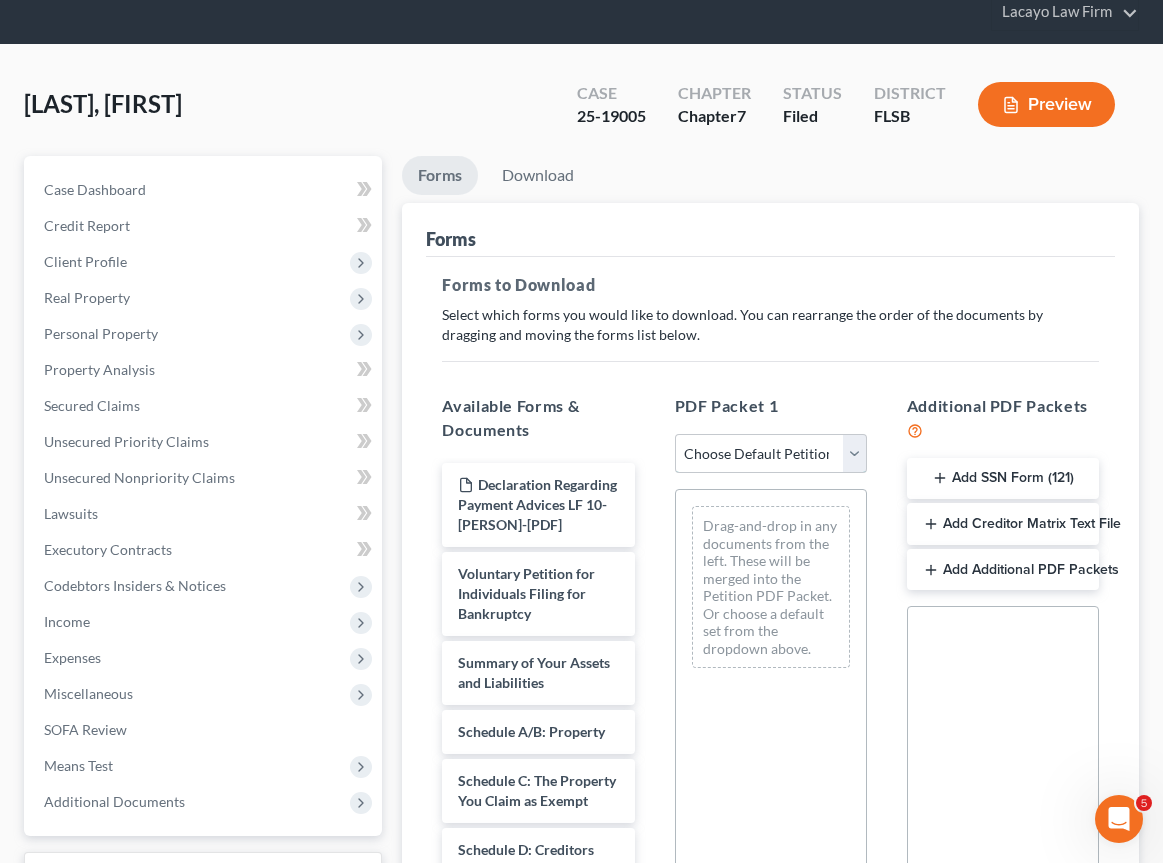 scroll, scrollTop: 79, scrollLeft: 0, axis: vertical 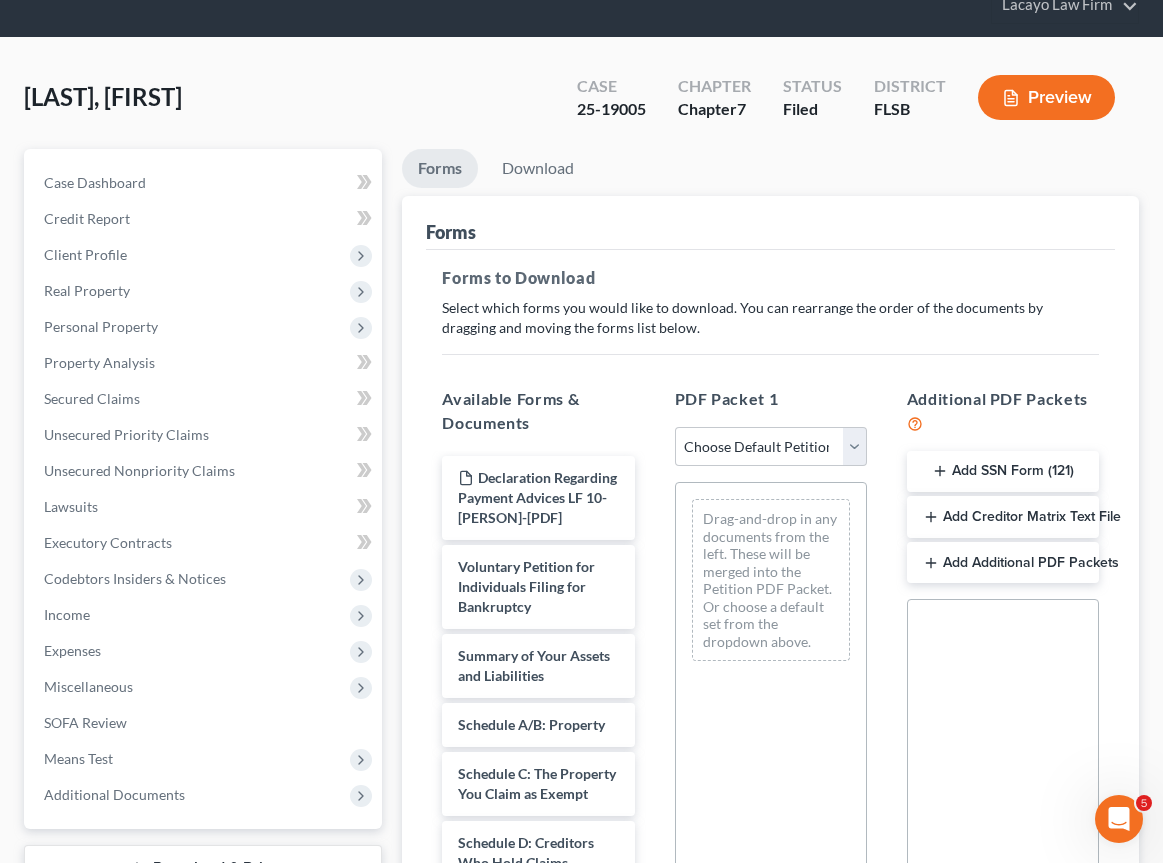 click on "Add Creditor Matrix Text File" at bounding box center (1003, 517) 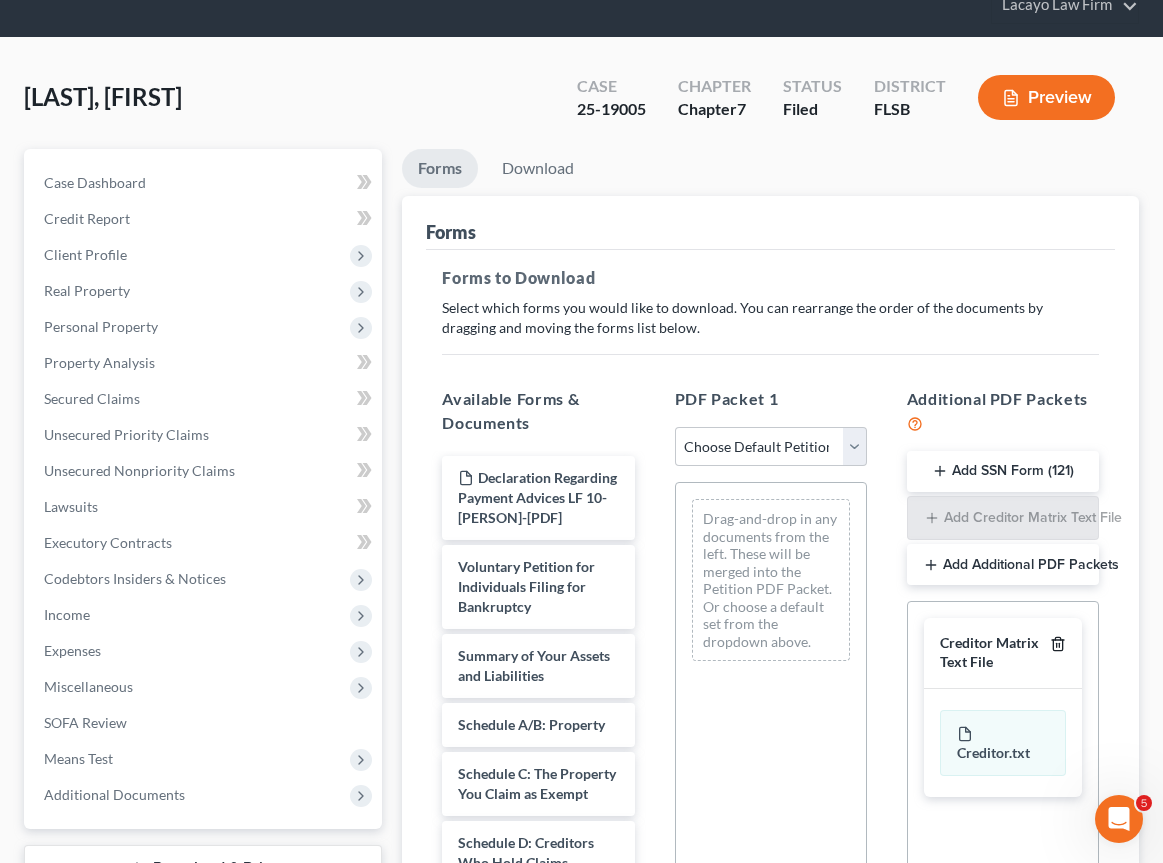 click 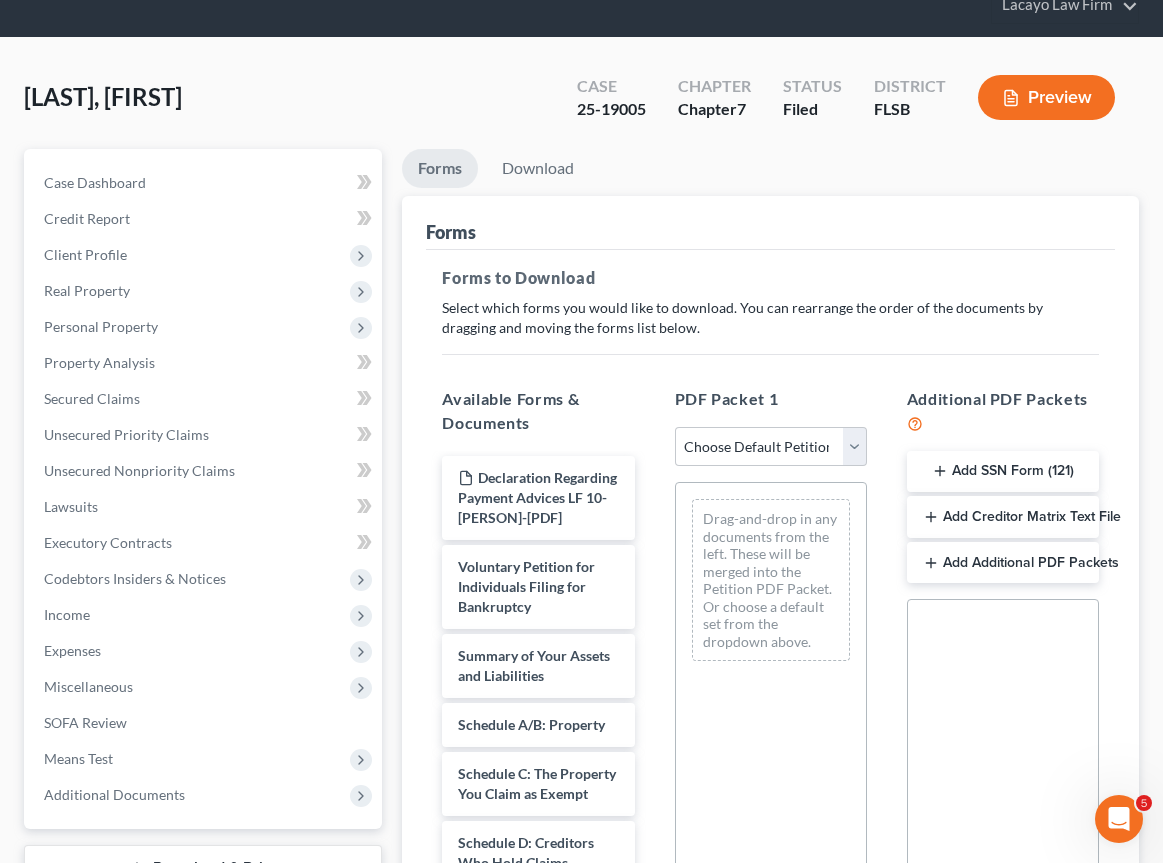 click 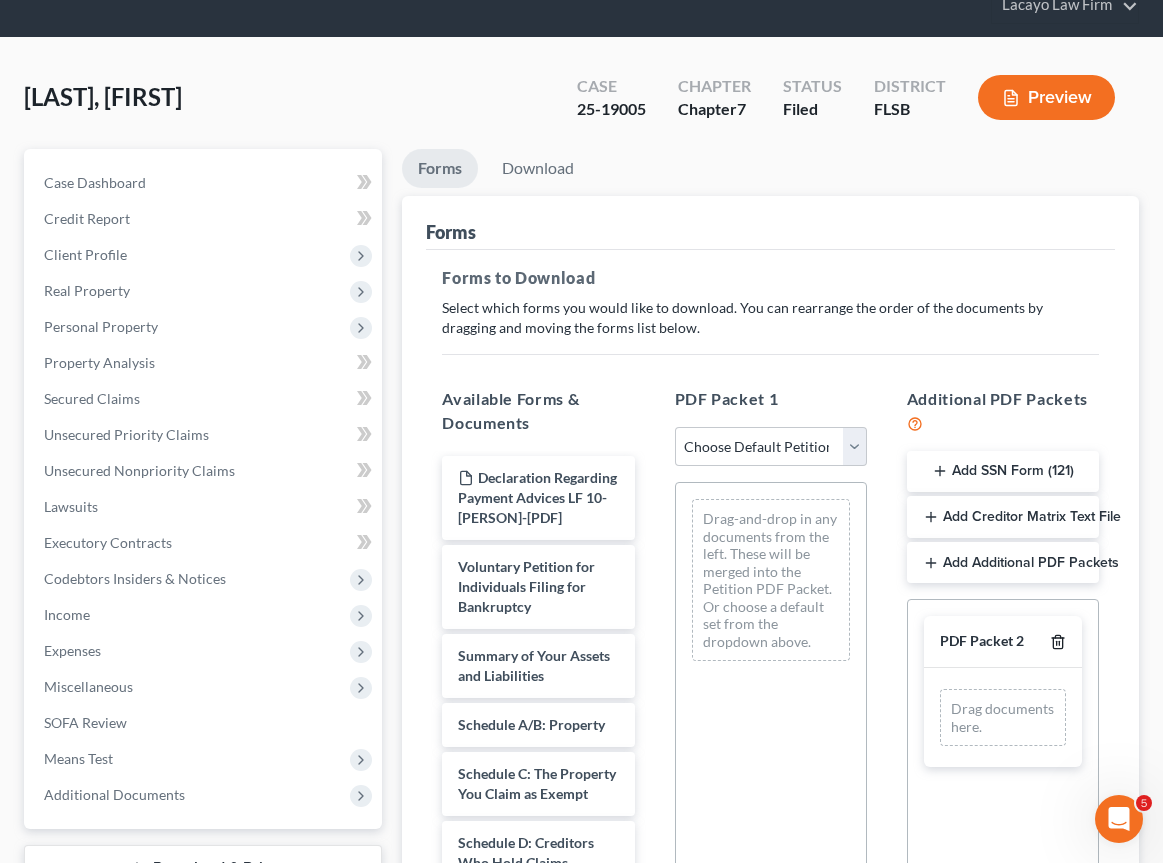 click 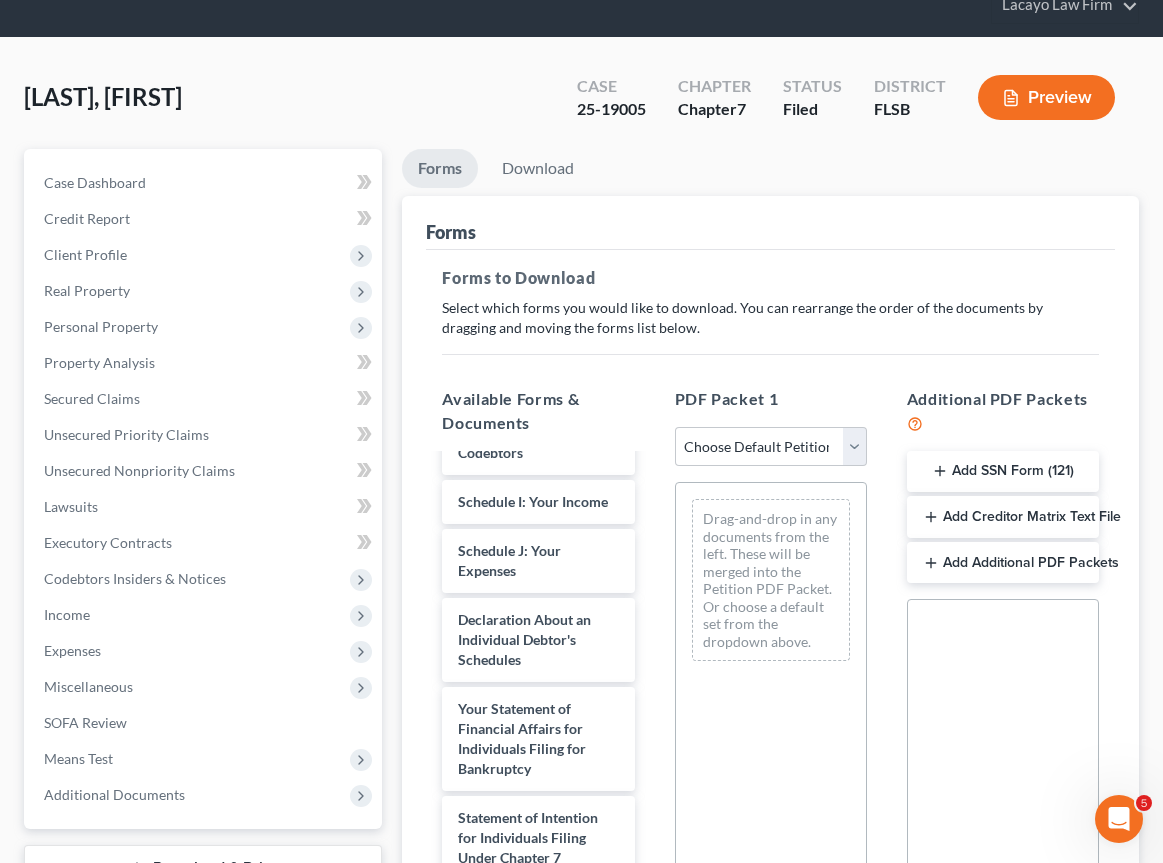 scroll, scrollTop: 700, scrollLeft: 0, axis: vertical 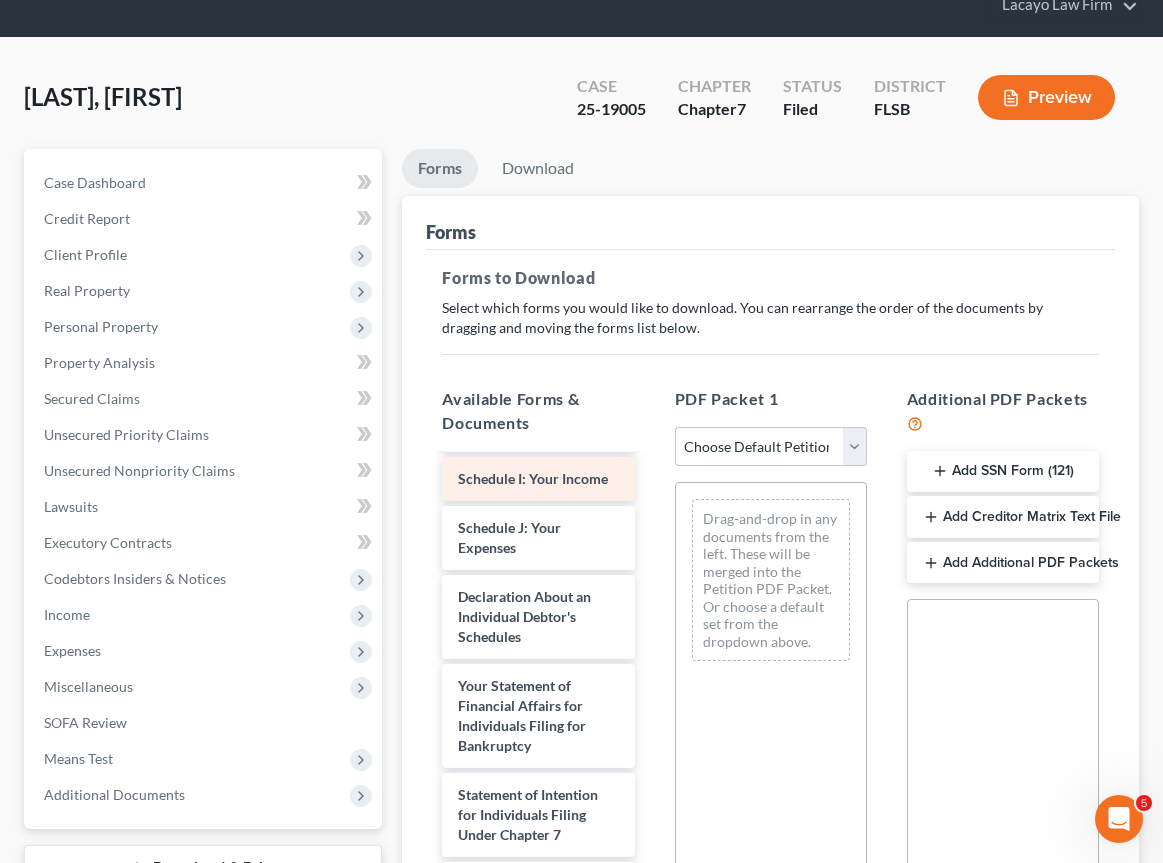 click on "Schedule I: Your Income" at bounding box center (538, 479) 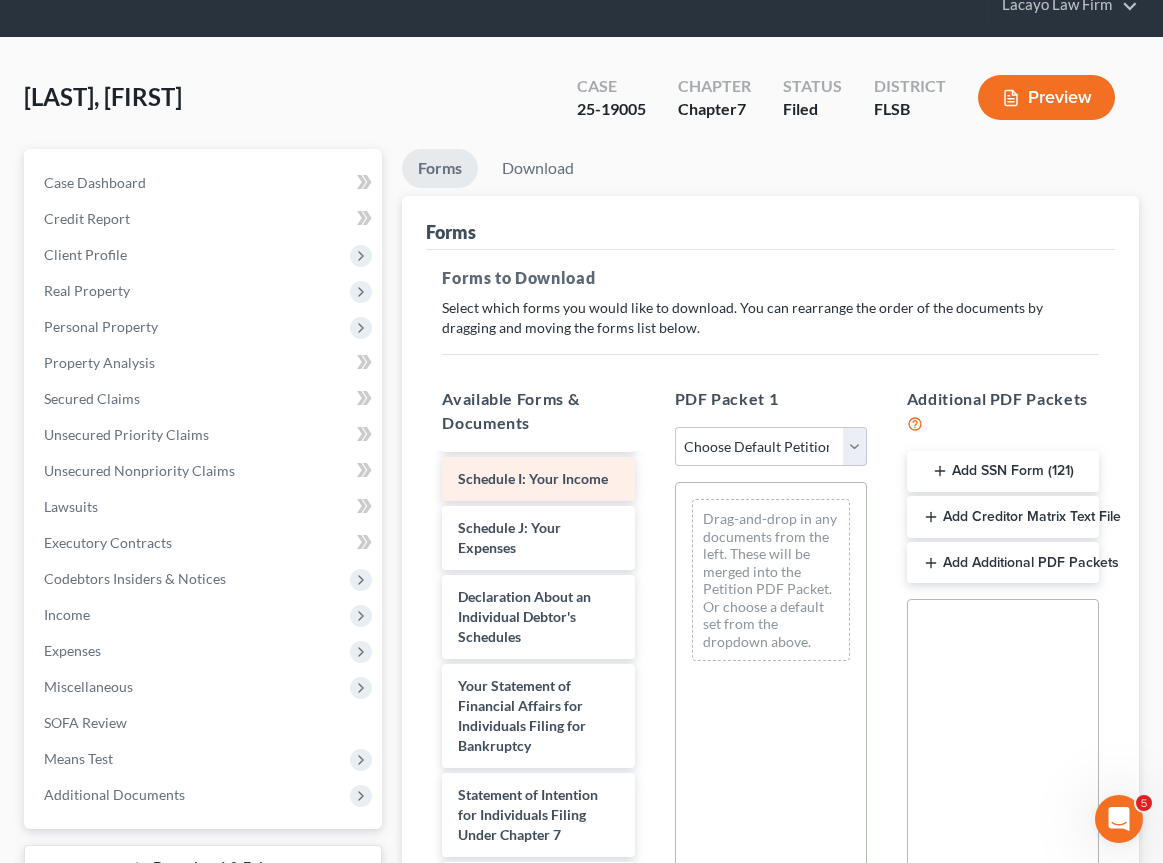 click on "Declaration Regarding Payment Advices LF 10-[PERSON]-[PDF] Voluntary Petition for Individuals Filing for Bankruptcy Summary of Your Assets and Liabilities Schedule A/B: Property Schedule C: The Property You Claim as Exempt Schedule D: Creditors Who Hold Claims Secured by Property Schedule E/F: Creditors Who Have Unsecured Claims Schedule G: Executory Contracts and Unexpired Leases Schedule H: Your Codebtors Schedule I: Your Income Schedule J: Your Expenses Declaration About an Individual Debtor's Schedules Your Statement of Financial Affairs for Individuals Filing for Bankruptcy Statement of Intention for Individuals Filing Under Chapter 7 Chapter 7 Statement of Your Current Monthly Income and Means-Test Calculation Creditor Matrix Verification of Creditor Matrix Notice Required by 11 U.S.C. § 342(b) for Individuals Filing for Bankruptcy Attorney's Disclosure of Compensation" at bounding box center (538, 509) 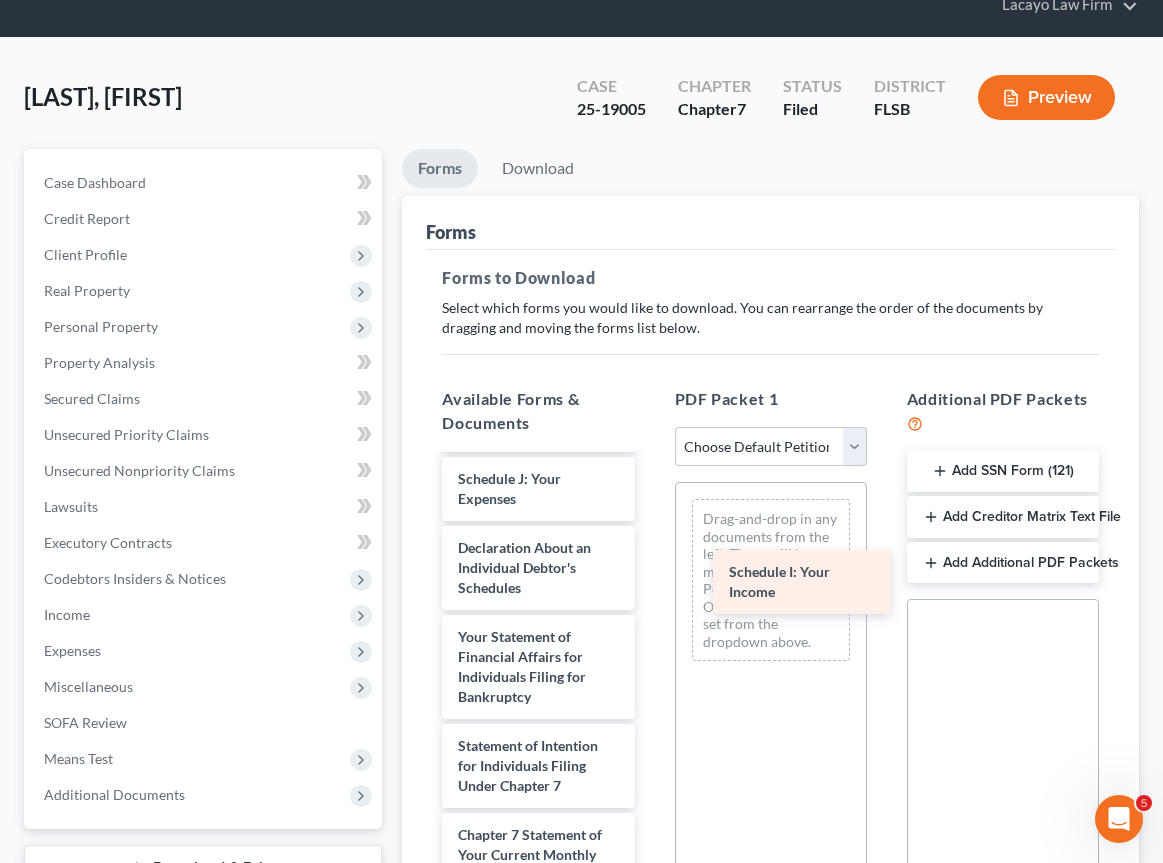 drag, startPoint x: 537, startPoint y: 545, endPoint x: 781, endPoint y: 572, distance: 245.4893 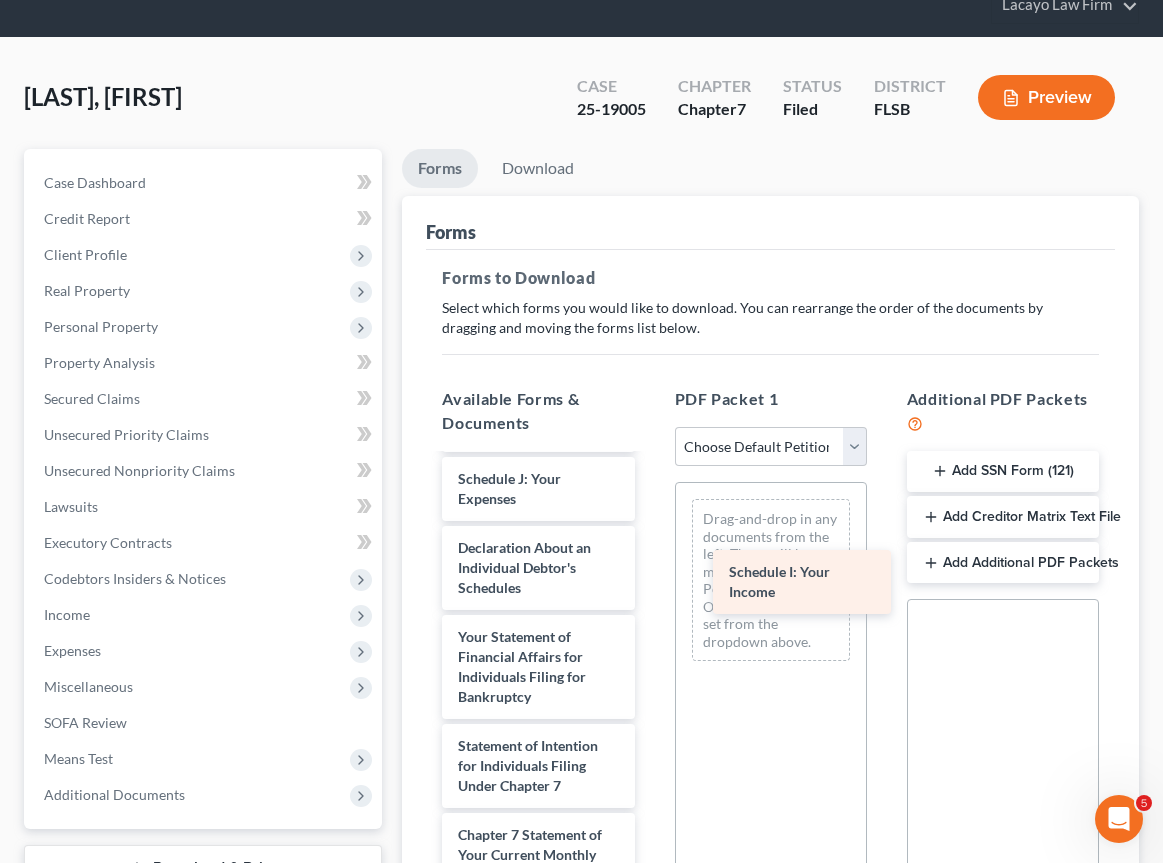 click on "Schedule I: Your Income Declaration Regarding Payment Advices LF 10-[PERSON]-[PDF] Voluntary Petition for Individuals Filing for Bankruptcy Summary of Your Assets and Liabilities Schedule A/B: Property Schedule C: The Property You Claim as Exempt Schedule D: Creditors Who Hold Claims Secured by Property Schedule E/F: Creditors Who Have Unsecured Claims Schedule G: Executory Contracts and Unexpired Leases Schedule H: Your Codebtors Schedule I: Your Income Schedule J: Your Expenses Declaration About an Individual Debtor's Schedules Your Statement of Financial Affairs for Individuals Filing for Bankruptcy Statement of Intention for Individuals Filing Under Chapter 7 Chapter 7 Statement of Your Current Monthly Income and Means-Test Calculation Creditor Matrix Verification of Creditor Matrix Notice Required by 11 U.S.C. § 342(b) for Individuals Filing for Bankruptcy Attorney's Disclosure of Compensation" at bounding box center (538, 484) 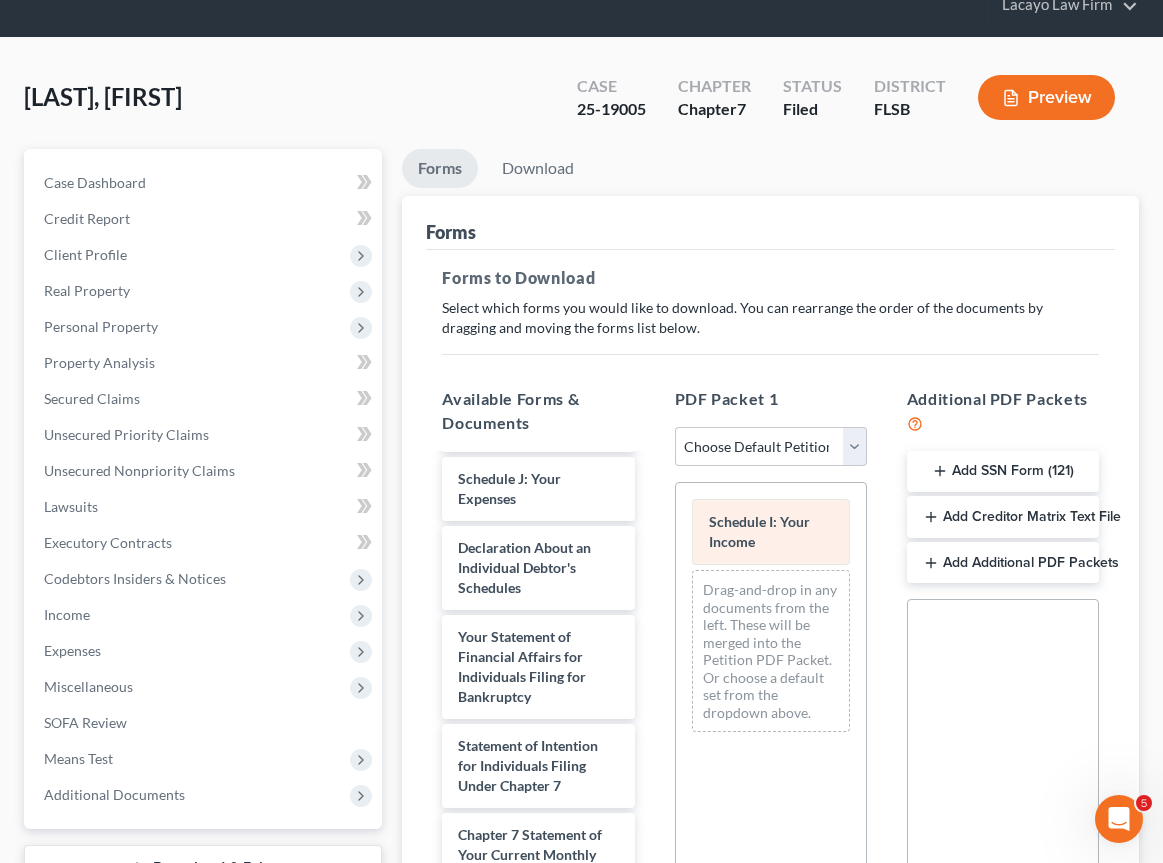 click on "Schedule I: Your Income" at bounding box center [771, 532] 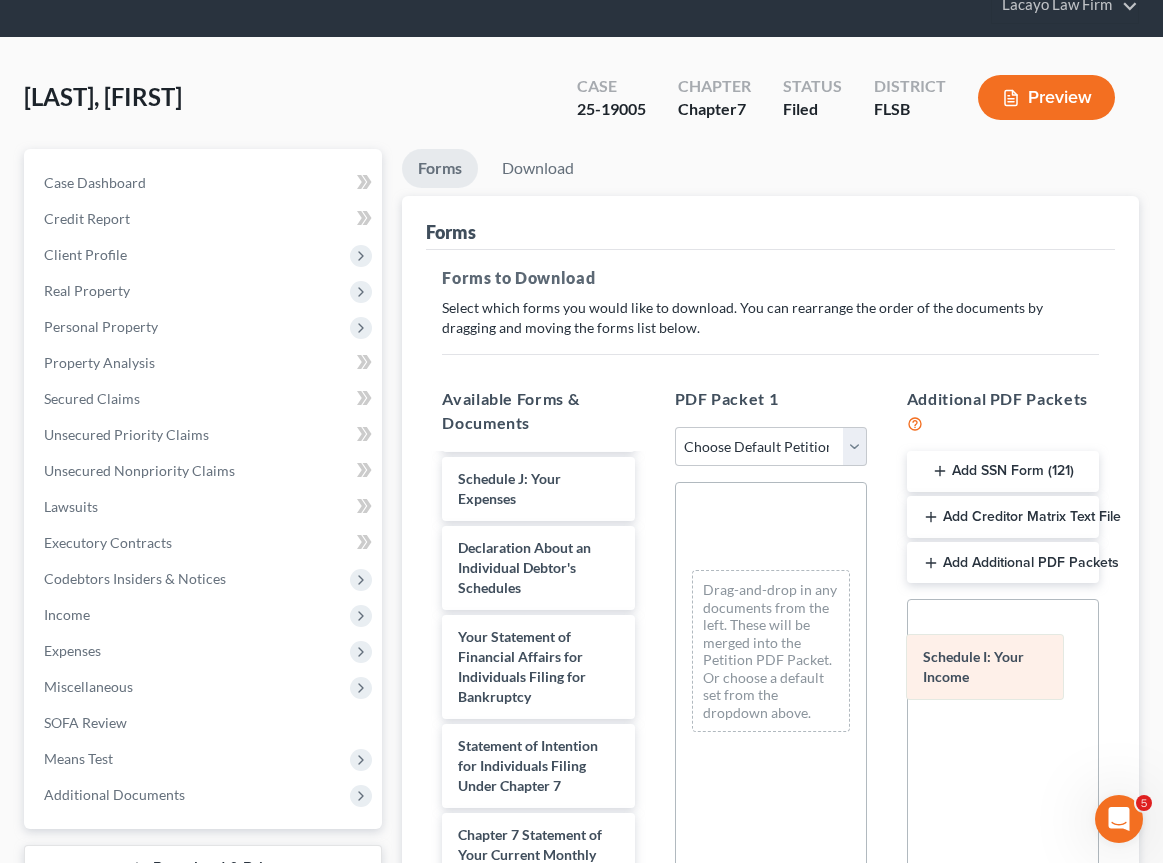 drag, startPoint x: 758, startPoint y: 533, endPoint x: 972, endPoint y: 667, distance: 252.49158 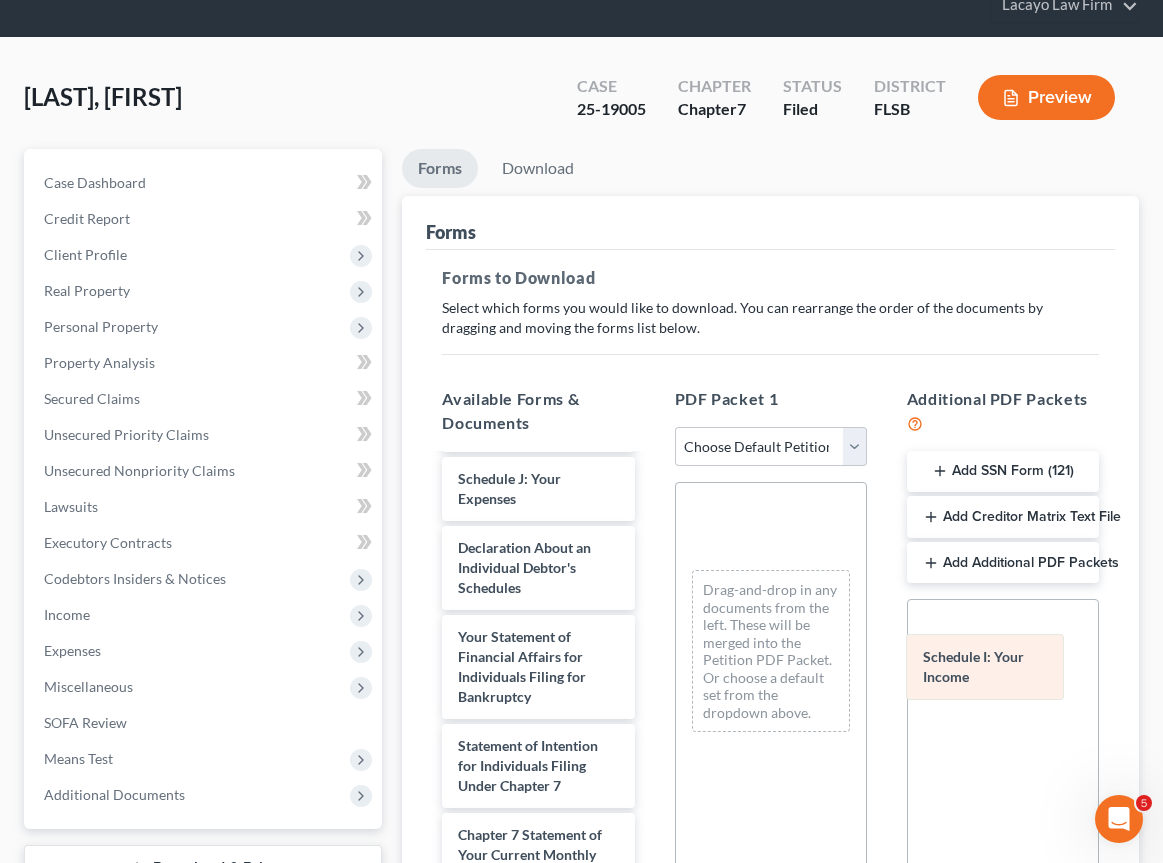 click on "Schedule I: Your Income Schedule I: Your Income Schedule I: Your Income Drag-and-drop in any documents from the left. These will be merged into the Petition PDF Packet. Or choose a default set from the dropdown above." at bounding box center (771, 615) 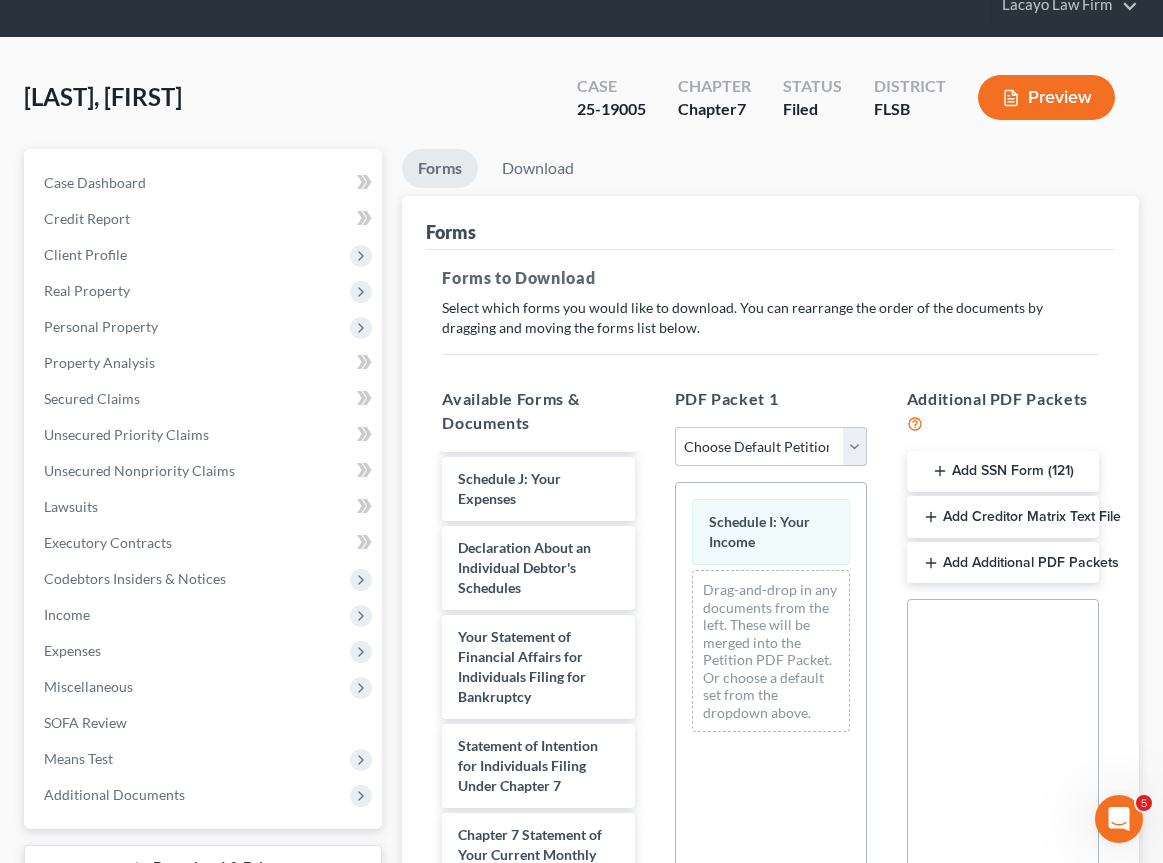 click on "Choose Default Petition PDF Packet Complete Bankruptcy Petition (all forms and schedules) Emergency Filing Forms (Petition and Creditor List Only) Amended Forms Signature Pages Only Petition Draft Petition Draft" at bounding box center (771, 447) 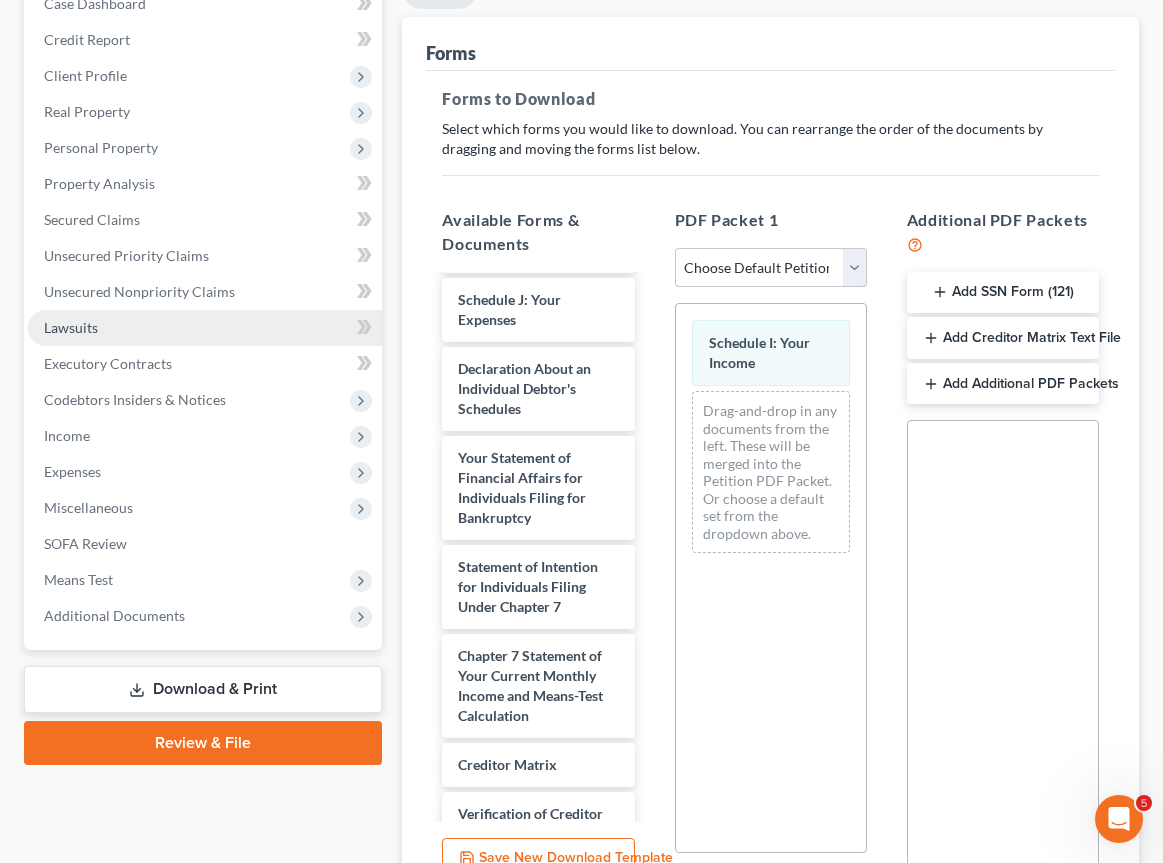 scroll, scrollTop: 336, scrollLeft: 0, axis: vertical 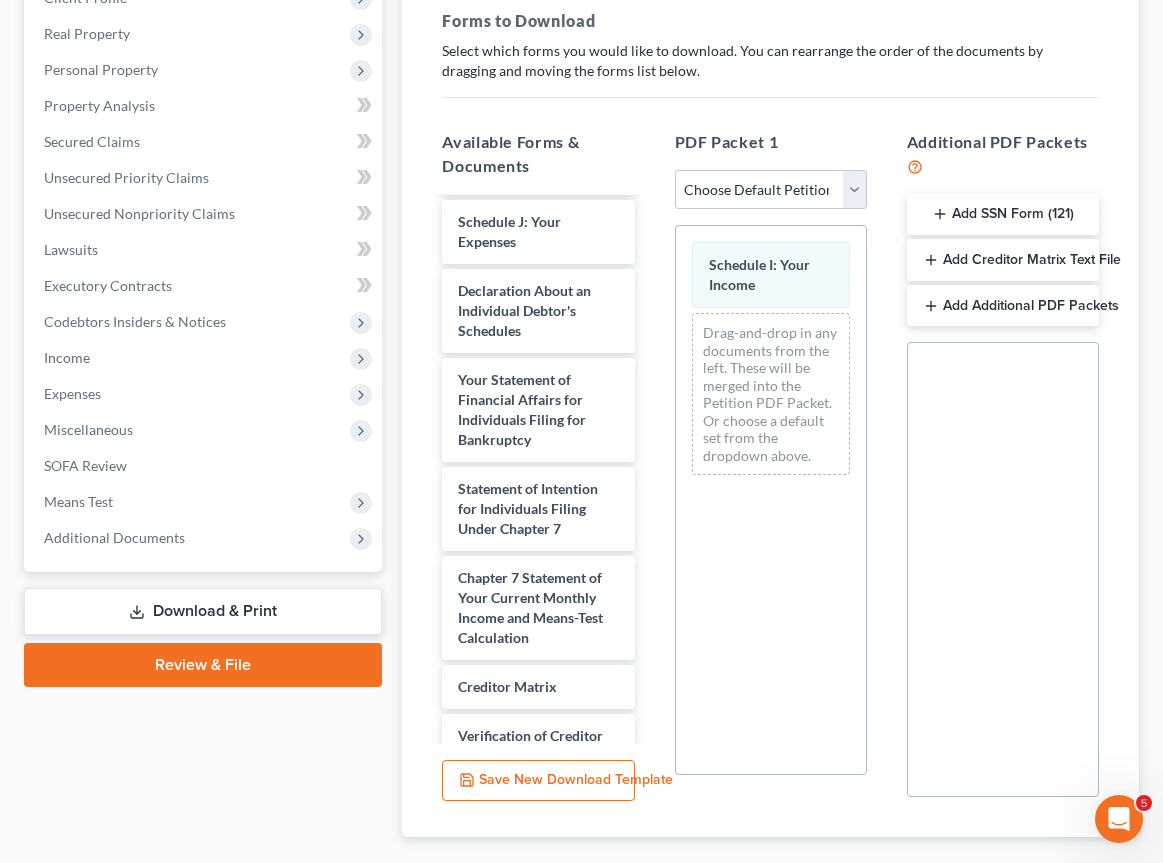 click on "Download & Print" at bounding box center [203, 611] 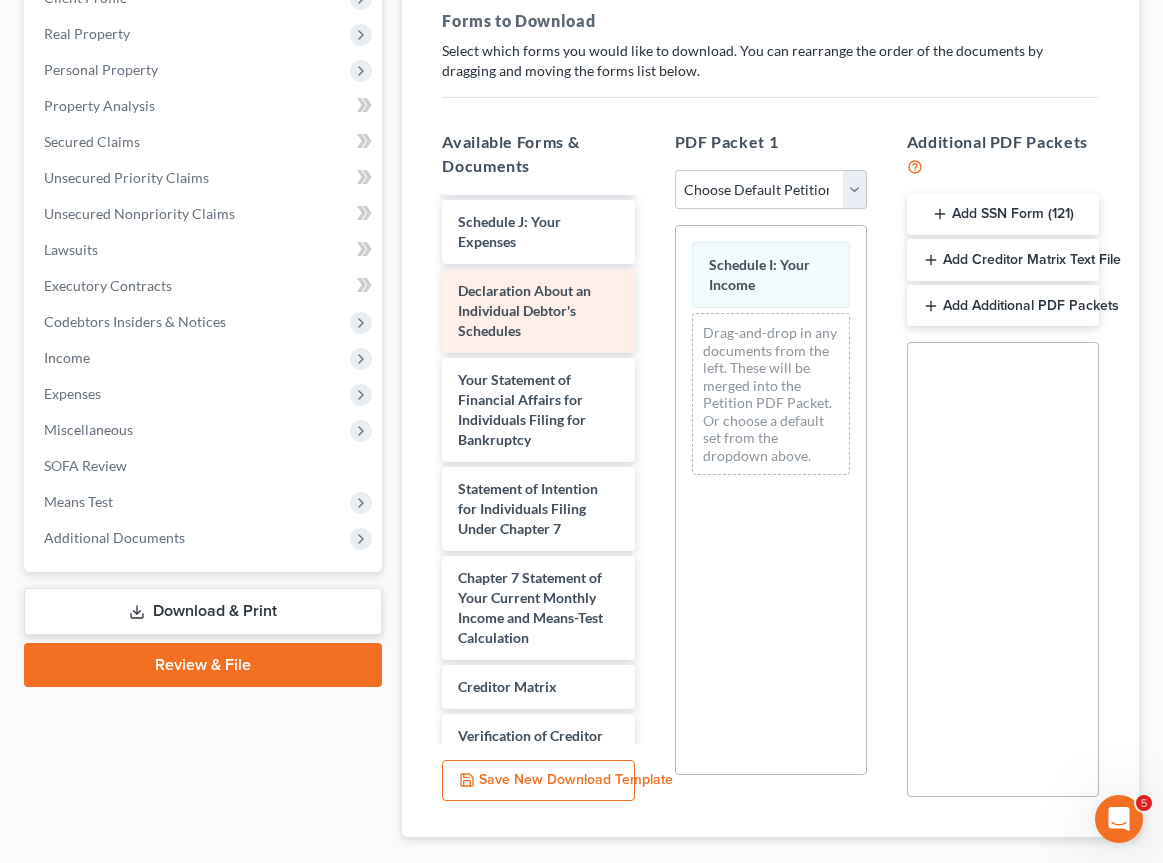 scroll, scrollTop: 301, scrollLeft: 0, axis: vertical 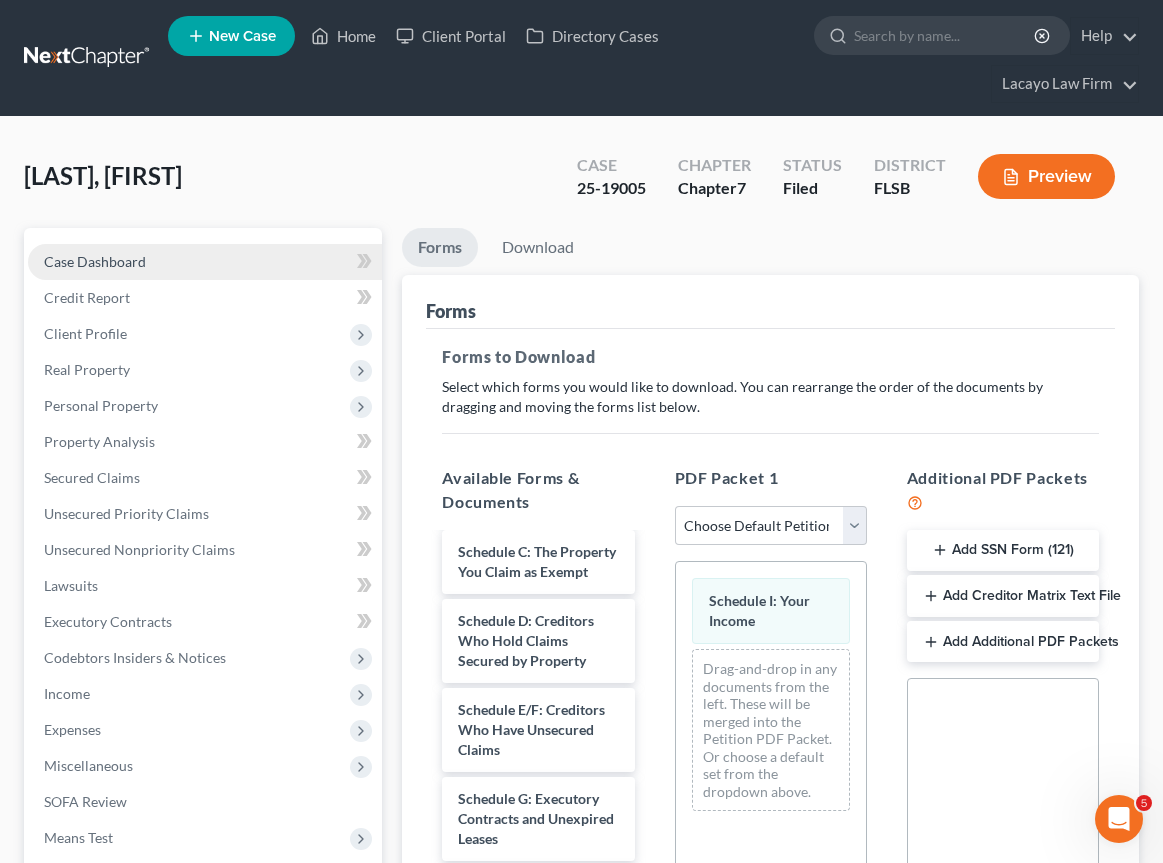 click on "Case Dashboard" at bounding box center (95, 261) 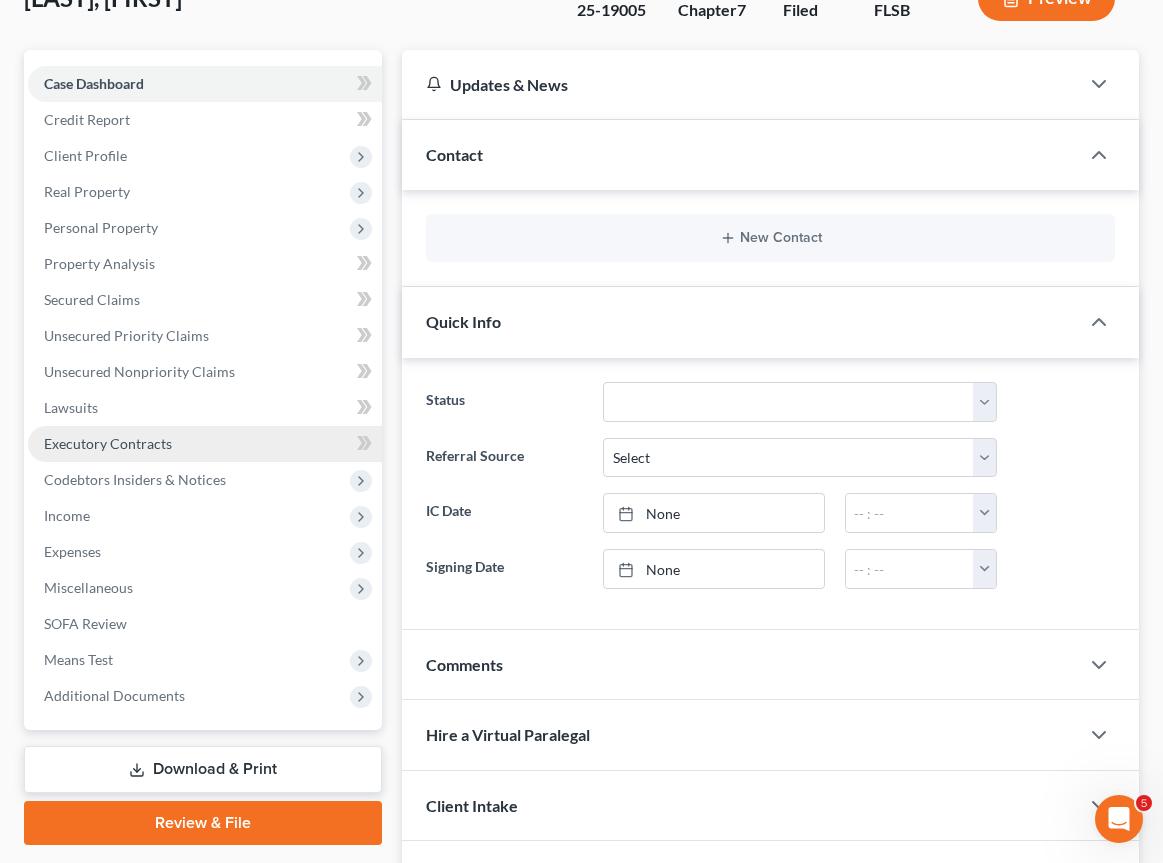 scroll, scrollTop: 179, scrollLeft: 0, axis: vertical 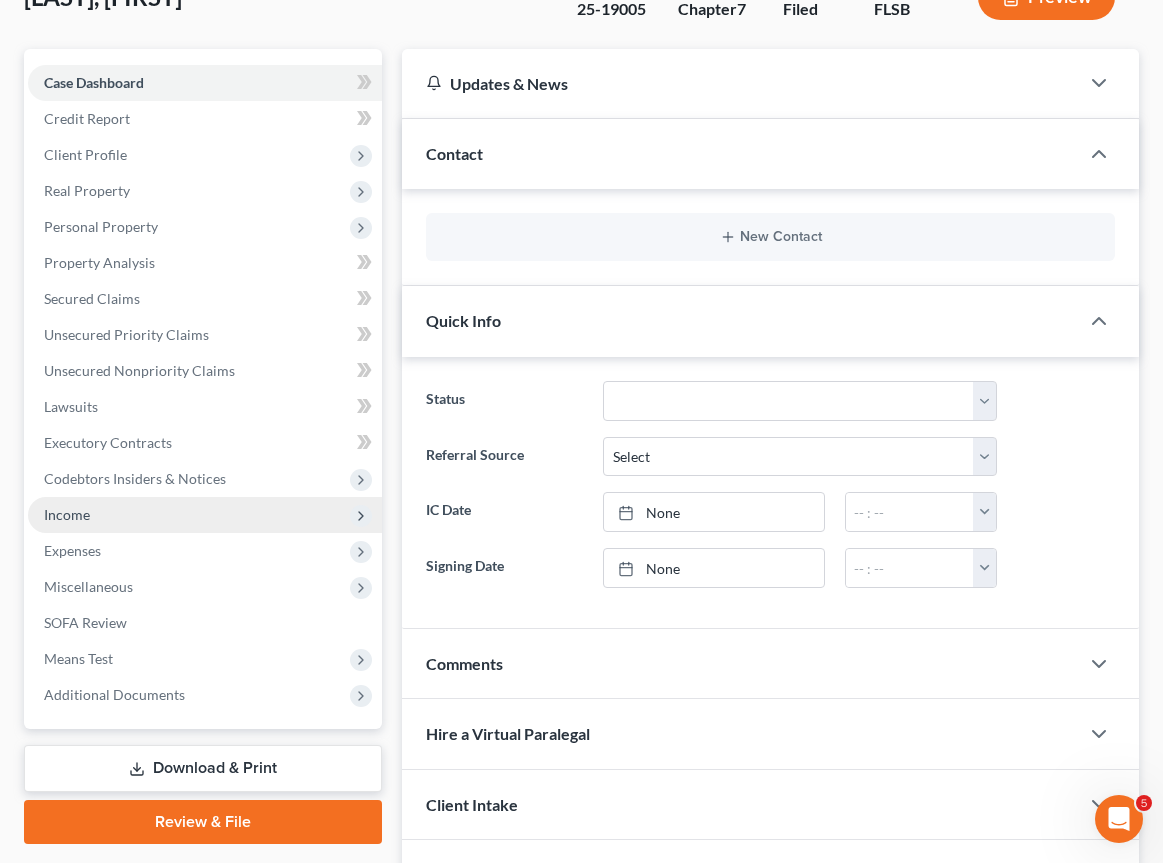 click on "Income" at bounding box center (67, 514) 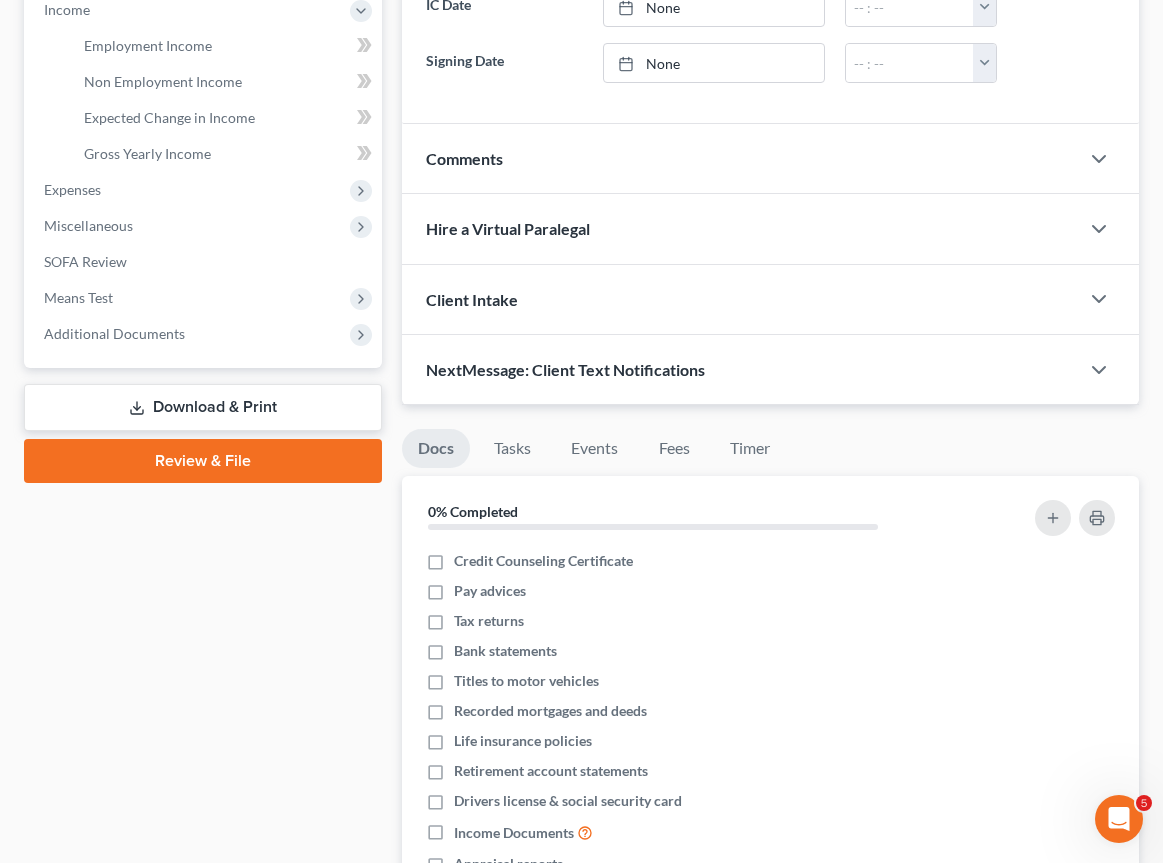 scroll, scrollTop: 695, scrollLeft: 0, axis: vertical 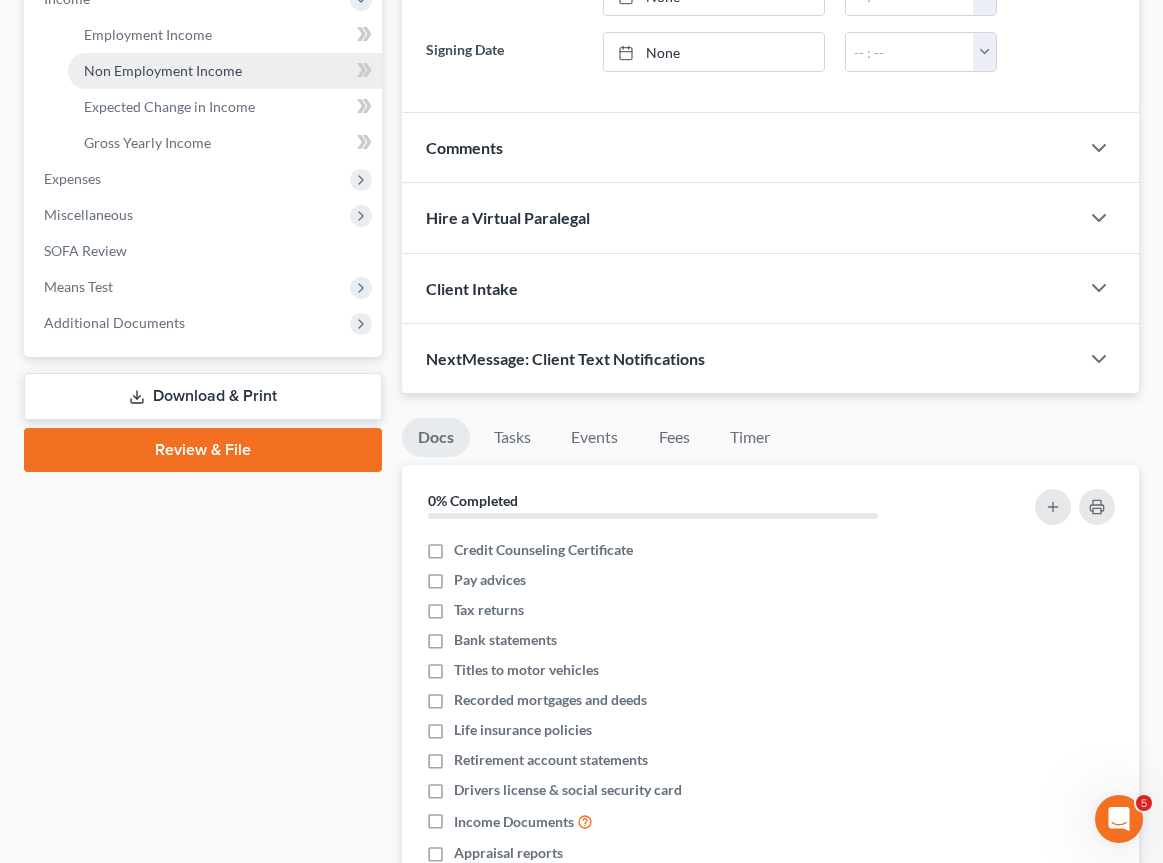 click on "Non Employment Income" at bounding box center (163, 70) 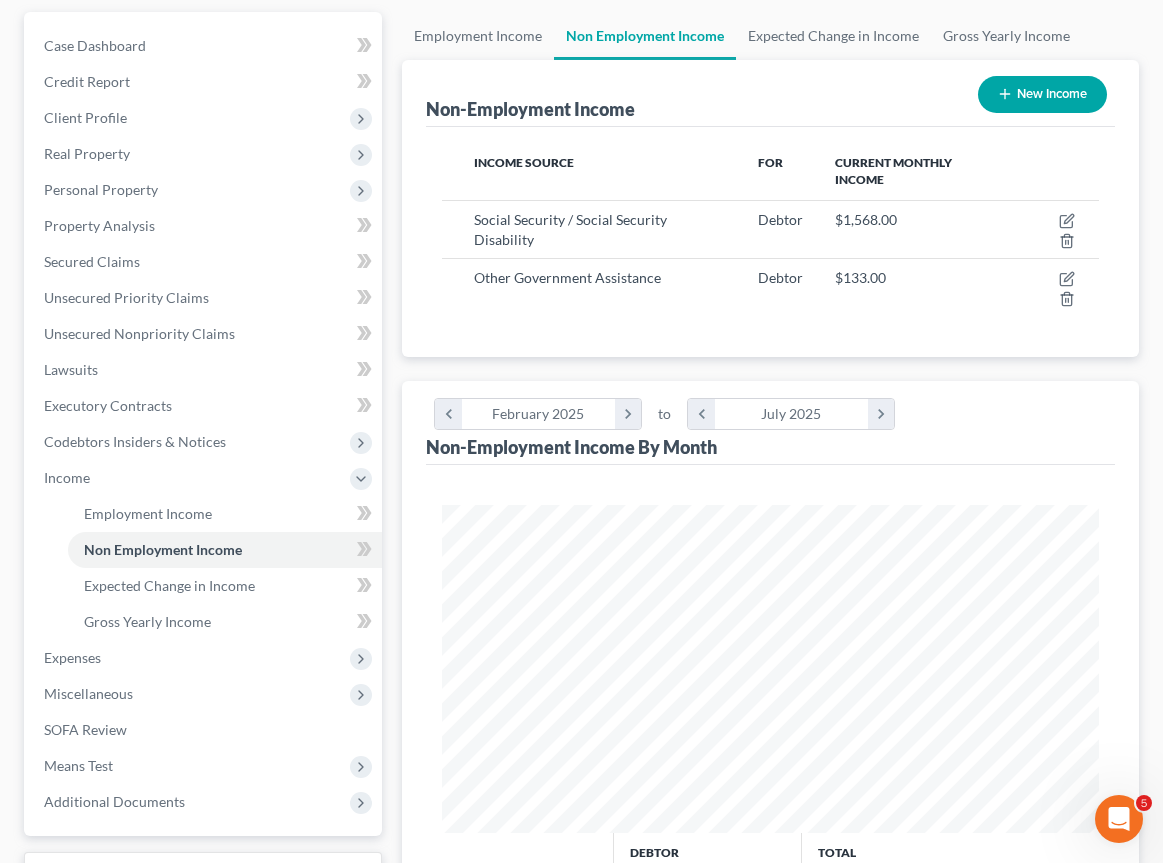 scroll, scrollTop: 0, scrollLeft: 0, axis: both 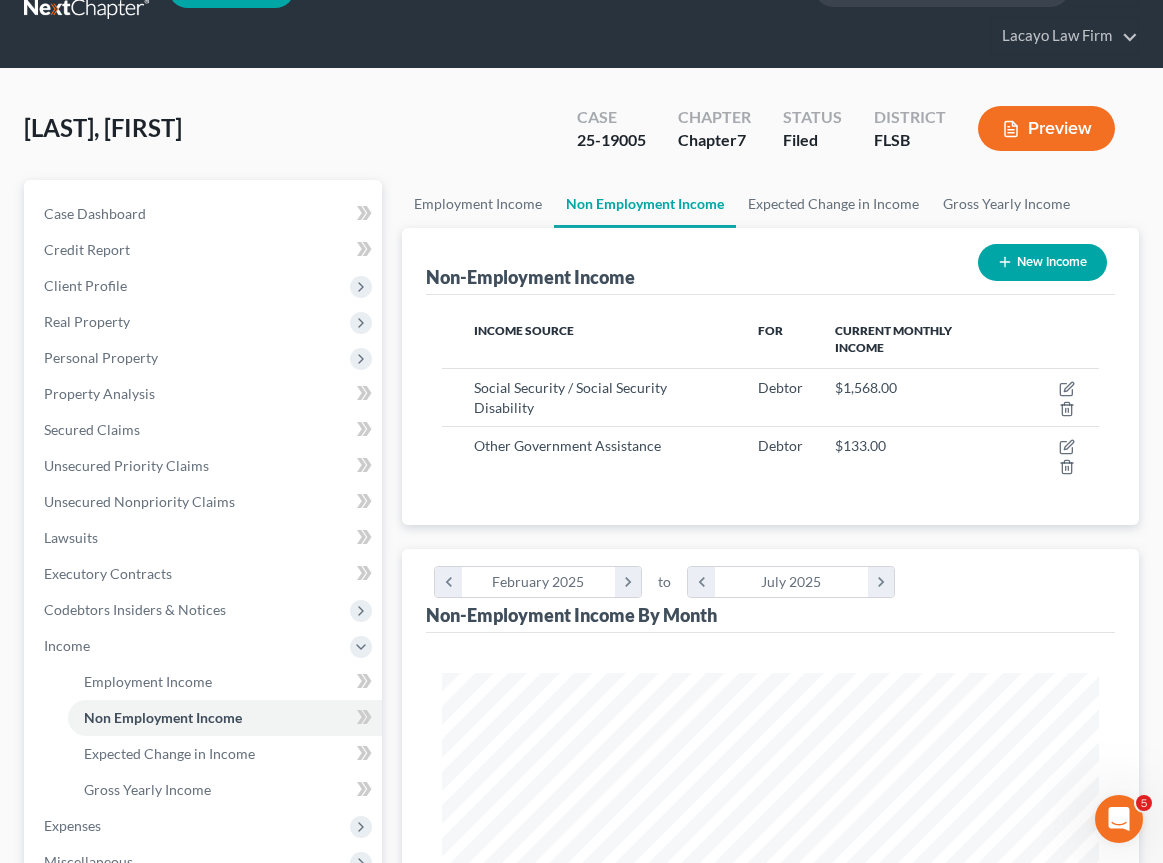 click on "Preview" at bounding box center (1046, 128) 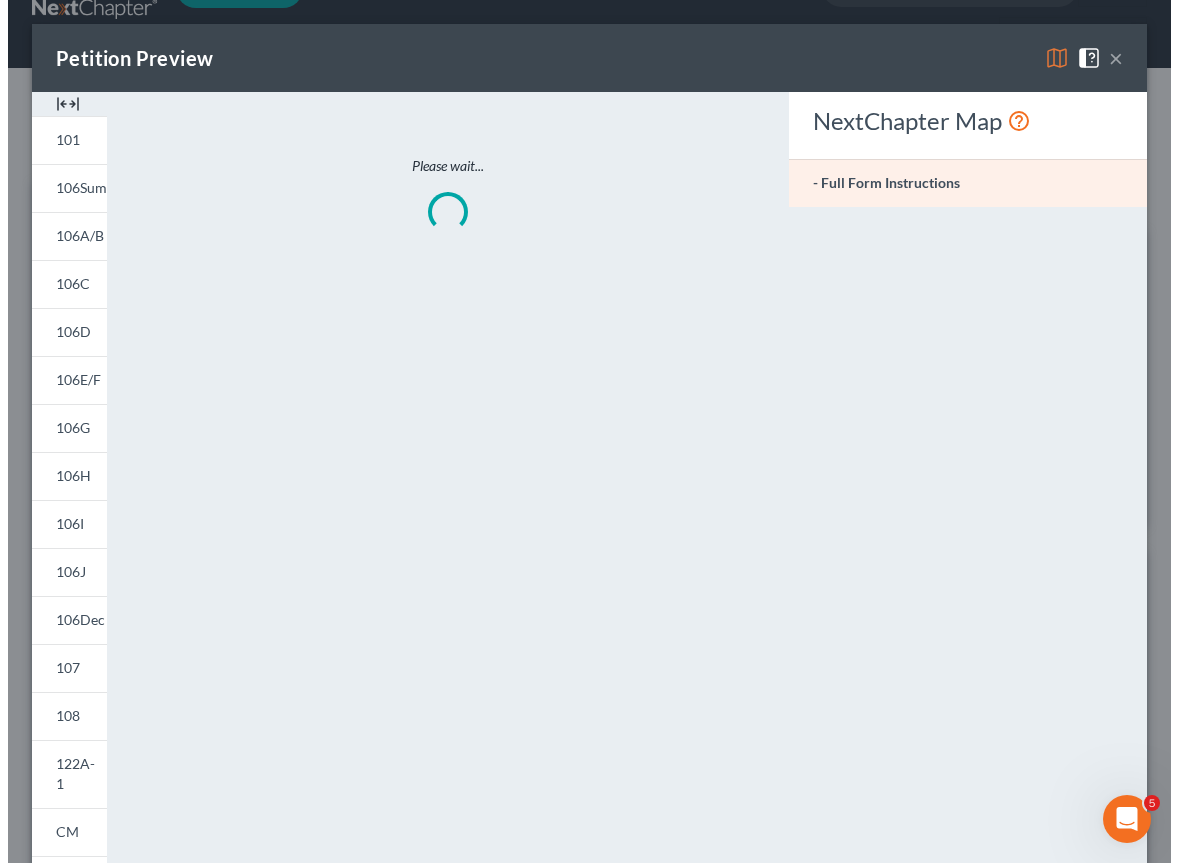 scroll, scrollTop: 30, scrollLeft: 0, axis: vertical 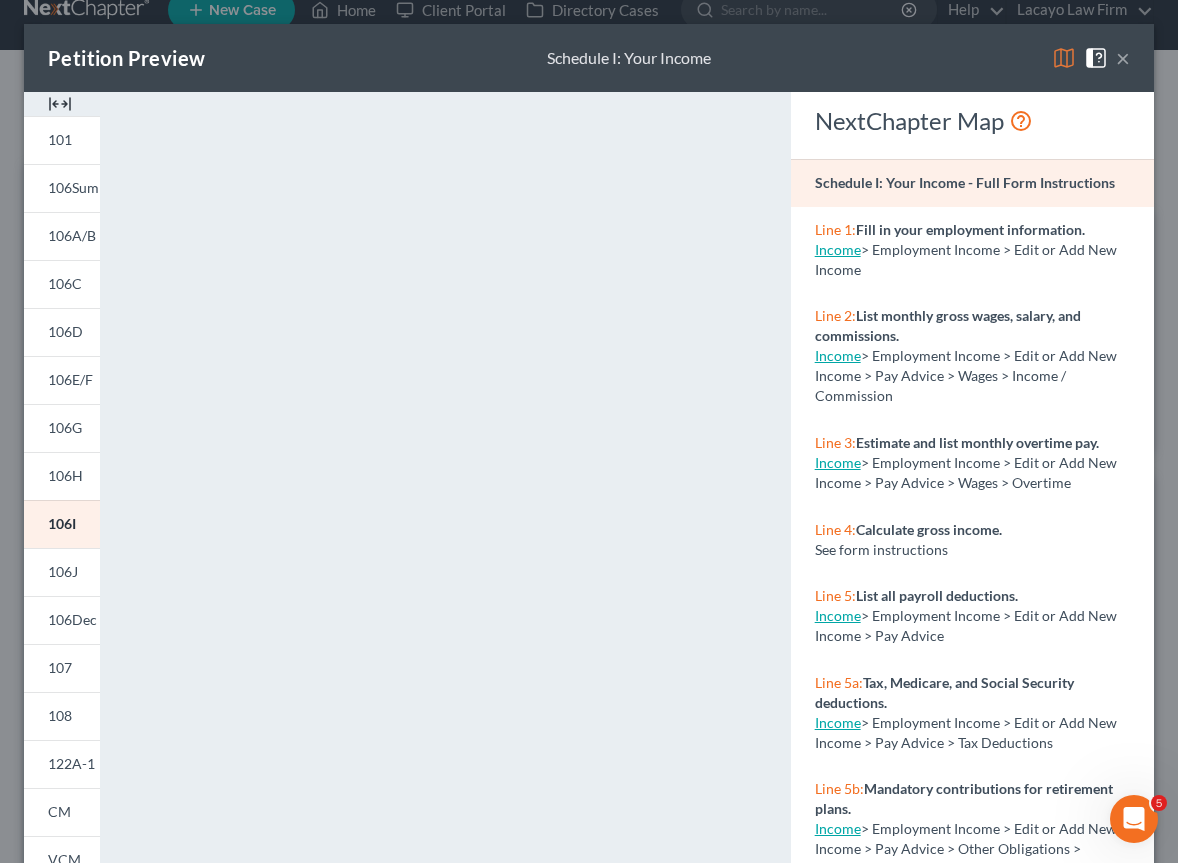click on "×" at bounding box center (1123, 58) 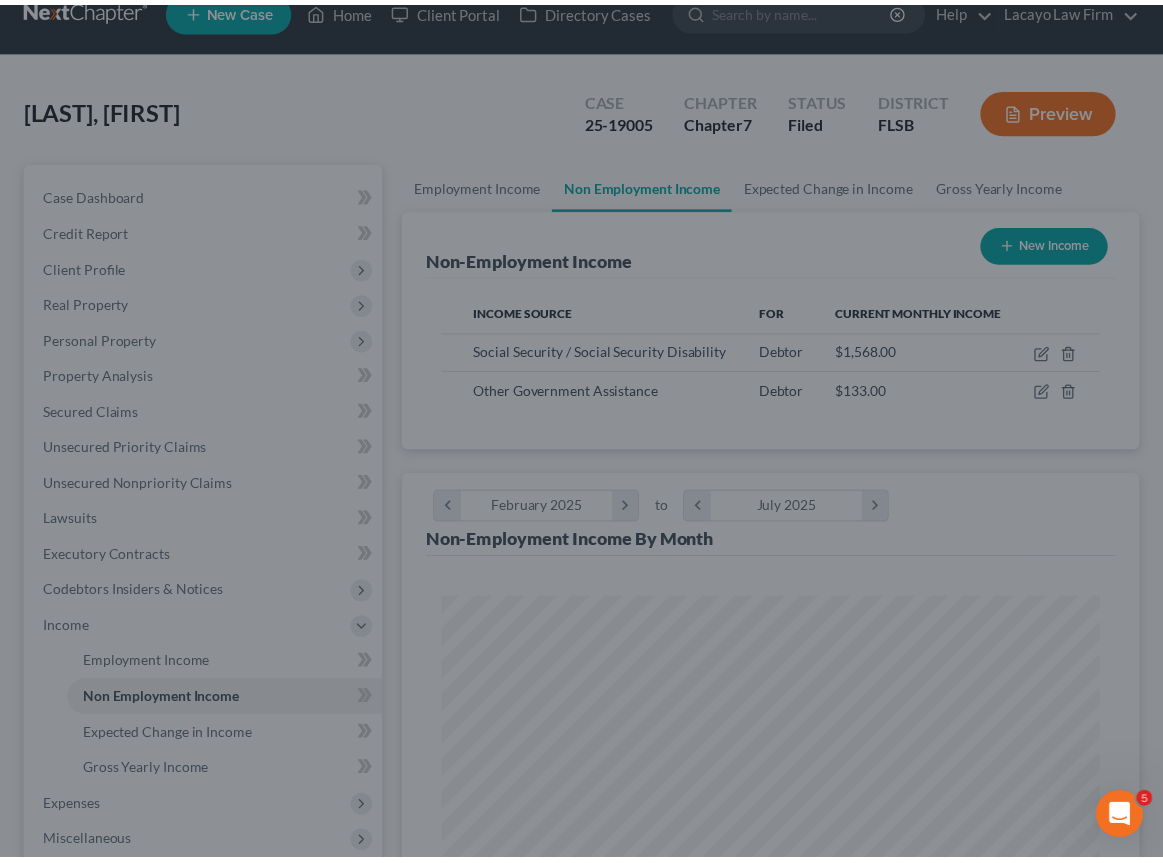 scroll, scrollTop: 48, scrollLeft: 0, axis: vertical 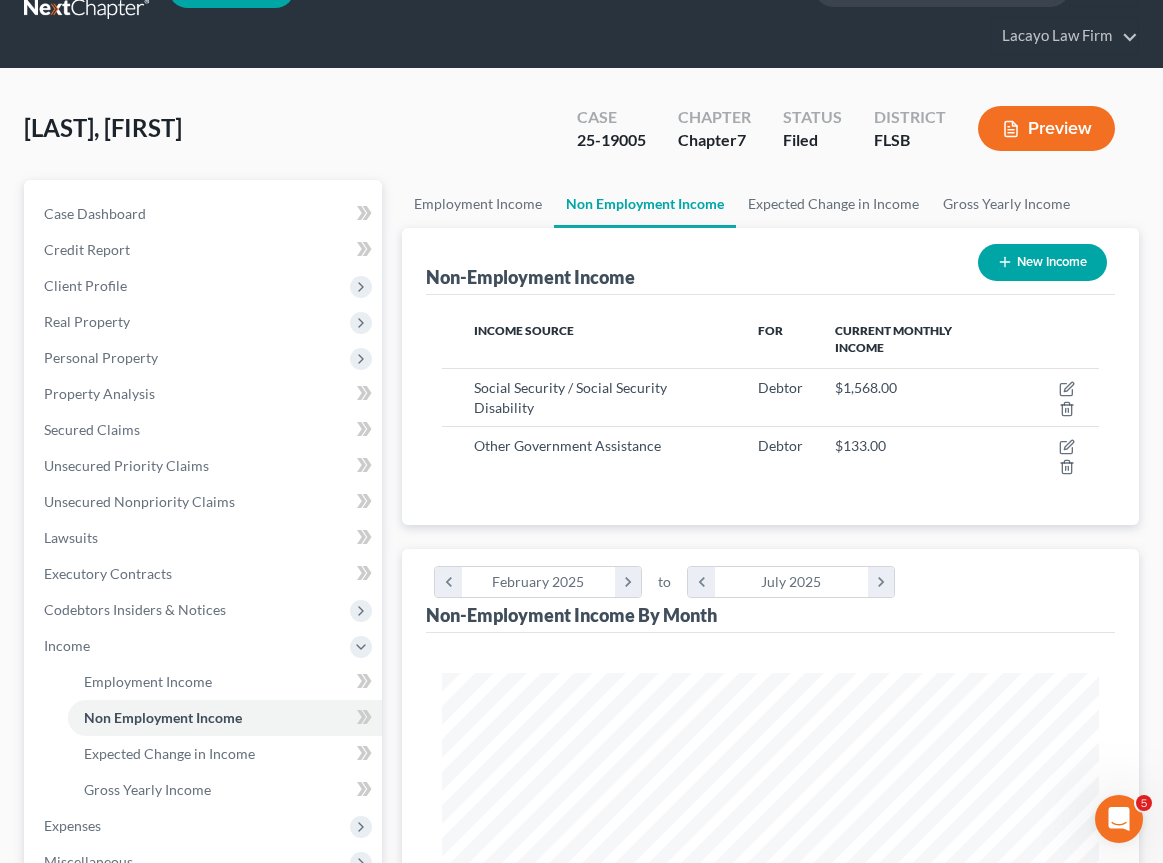 click 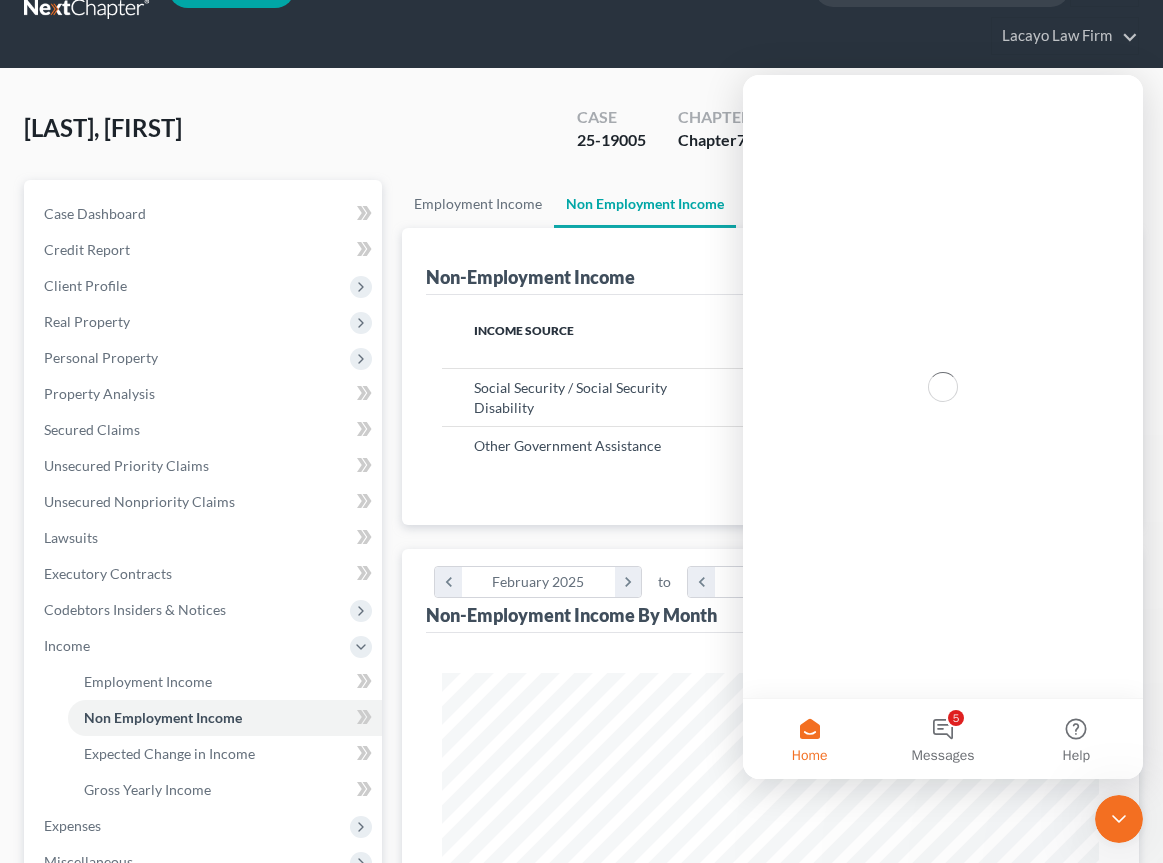 scroll, scrollTop: 0, scrollLeft: 0, axis: both 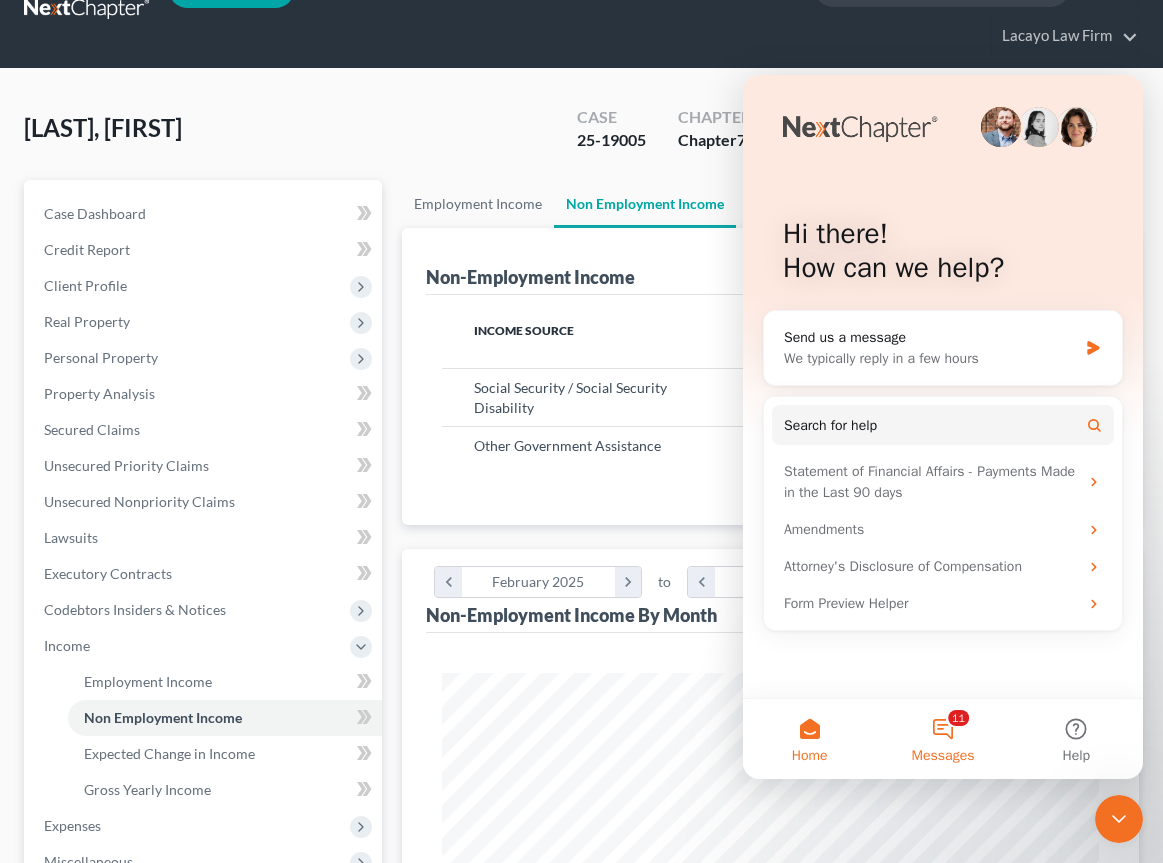 click on "11 Messages" at bounding box center (942, 739) 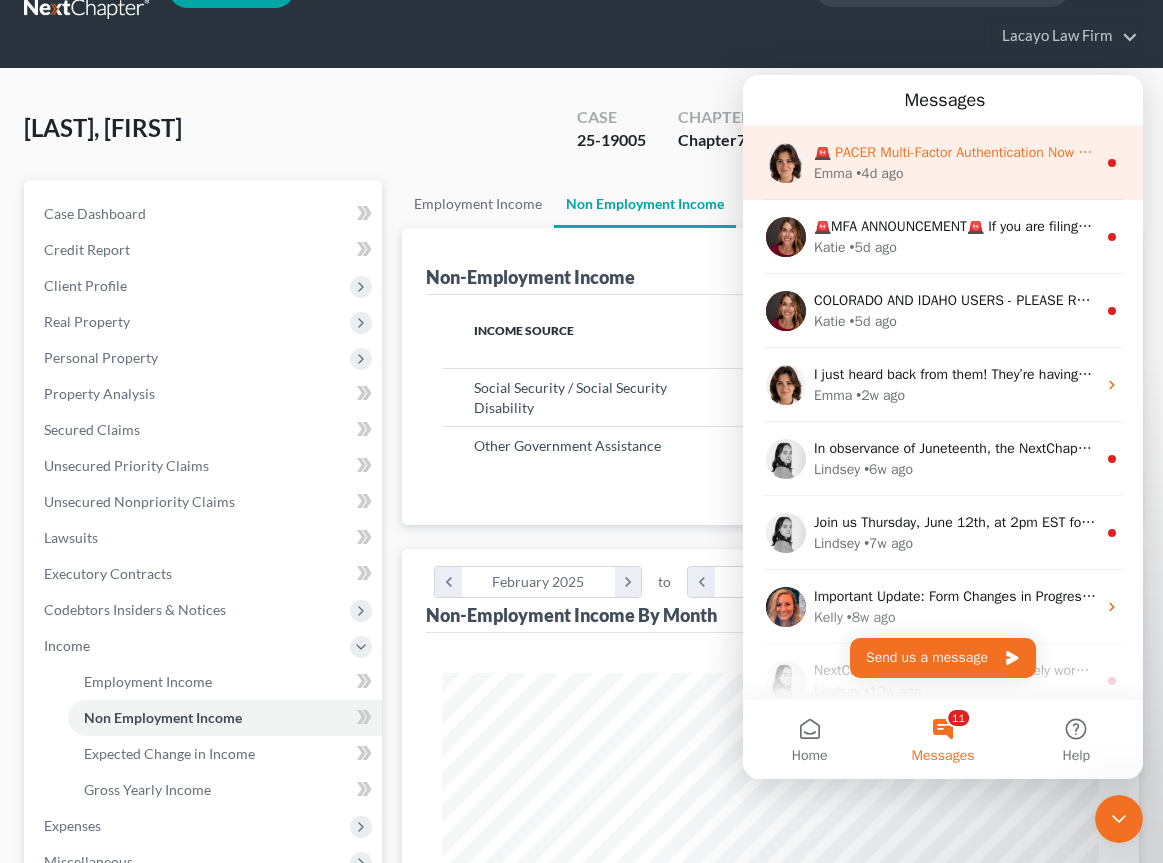 click on "[FIRST] •  4d ago" at bounding box center (955, 173) 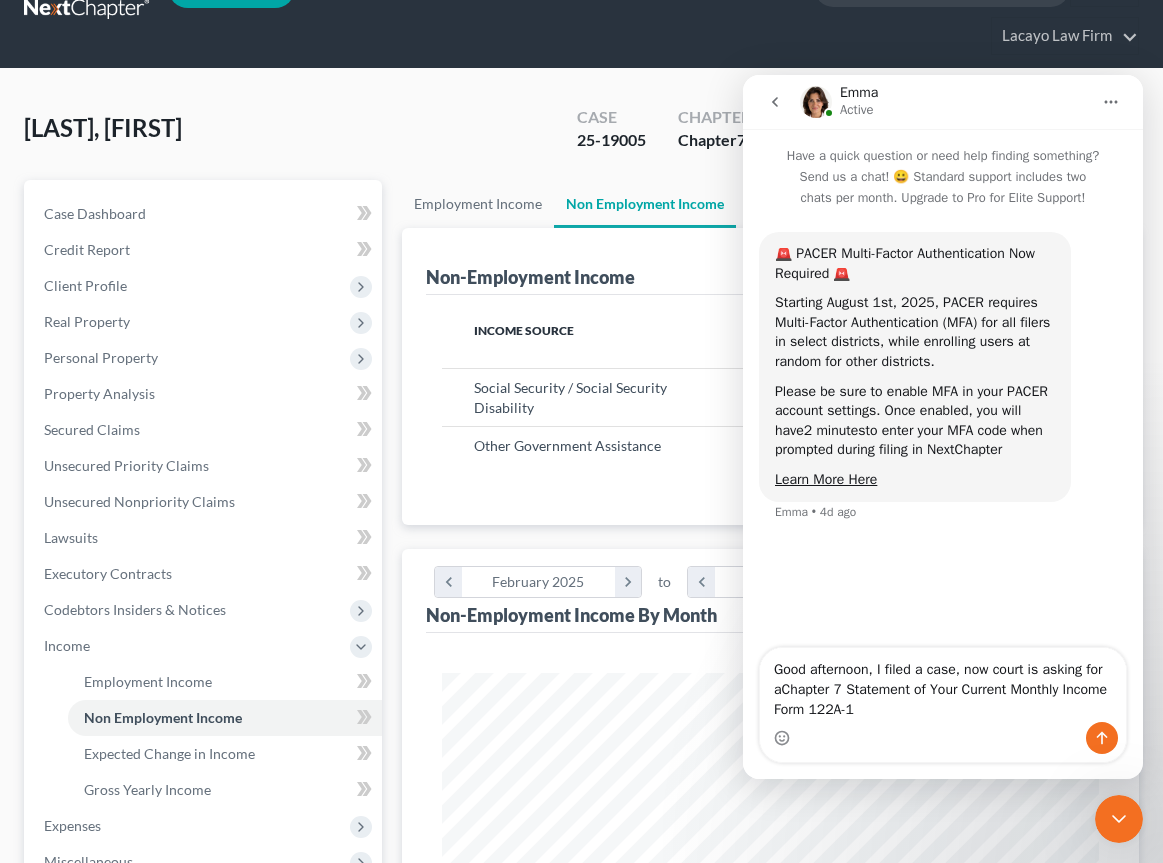 click on "Good afternoon, I filed a case, now court is asking for aChapter 7 Statement of Your Current Monthly Income Form 122A-1" at bounding box center (943, 685) 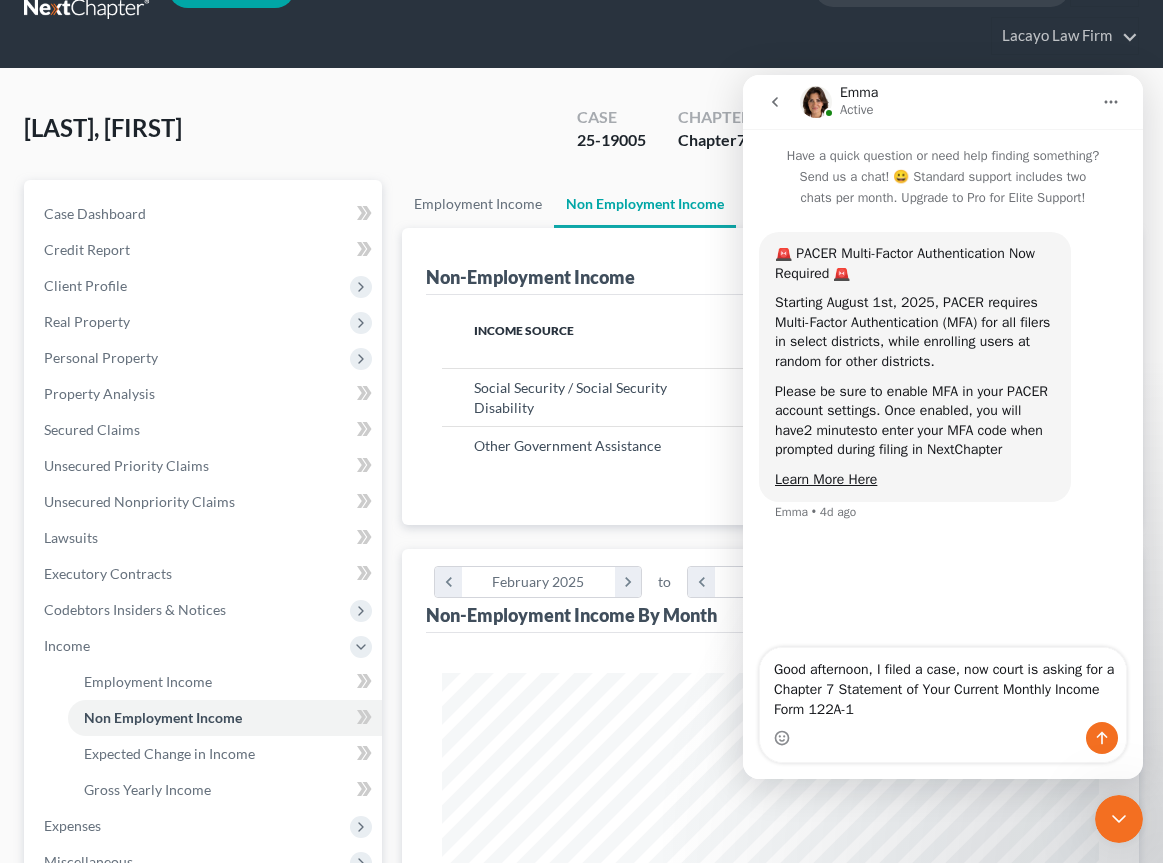click on "Good afternoon, I filed a case, now court is asking for a Chapter 7 Statement of Your Current Monthly Income Form 122A-1" at bounding box center [943, 685] 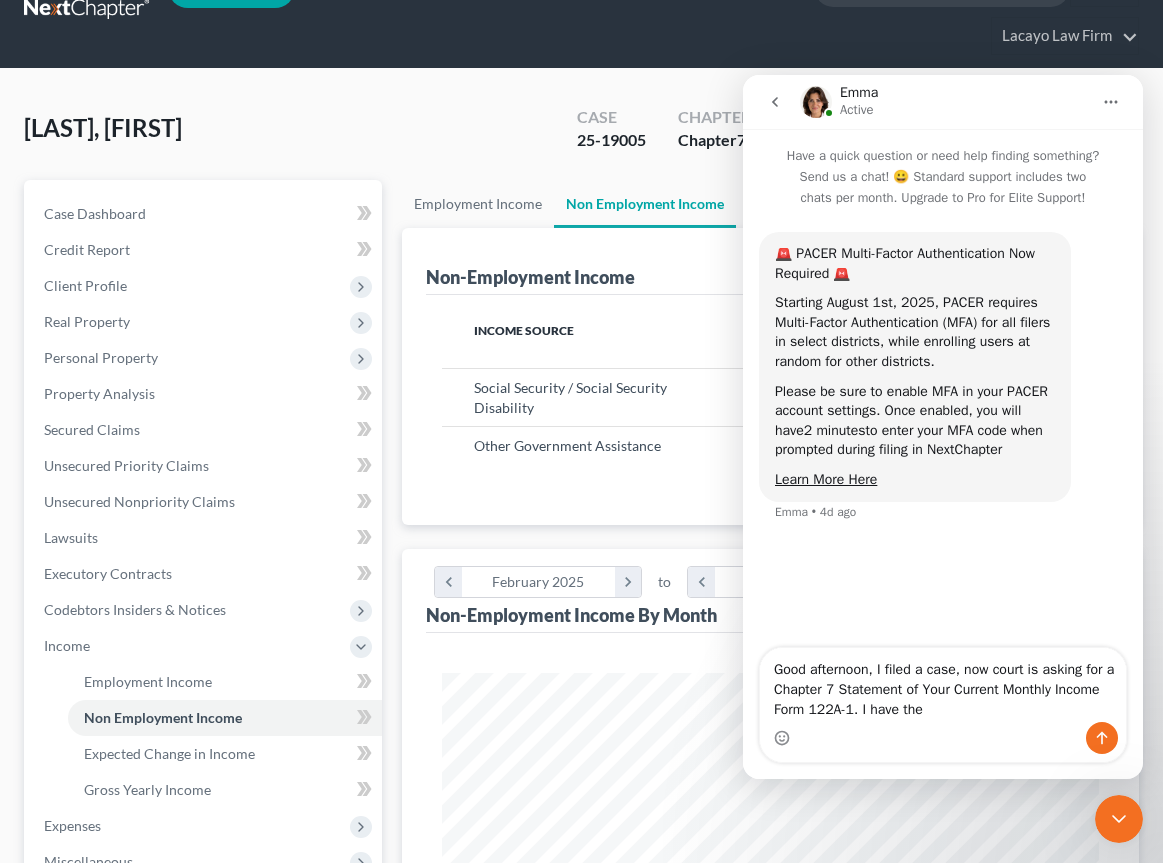 click on "[LAST], [FIRST] Upgraded Case 25-19005 Chapter Chapter  7 Status Filed District FLSB Preview" at bounding box center (581, 136) 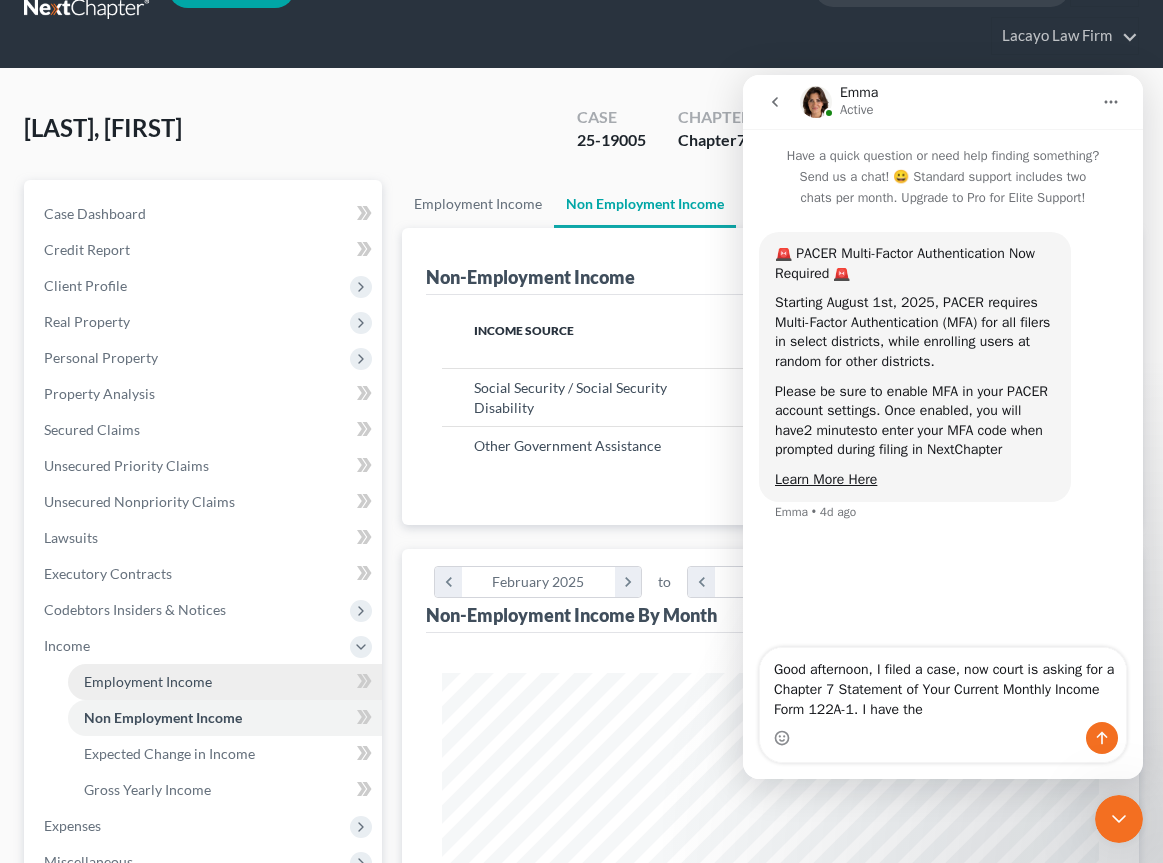 click on "Employment Income" at bounding box center [148, 681] 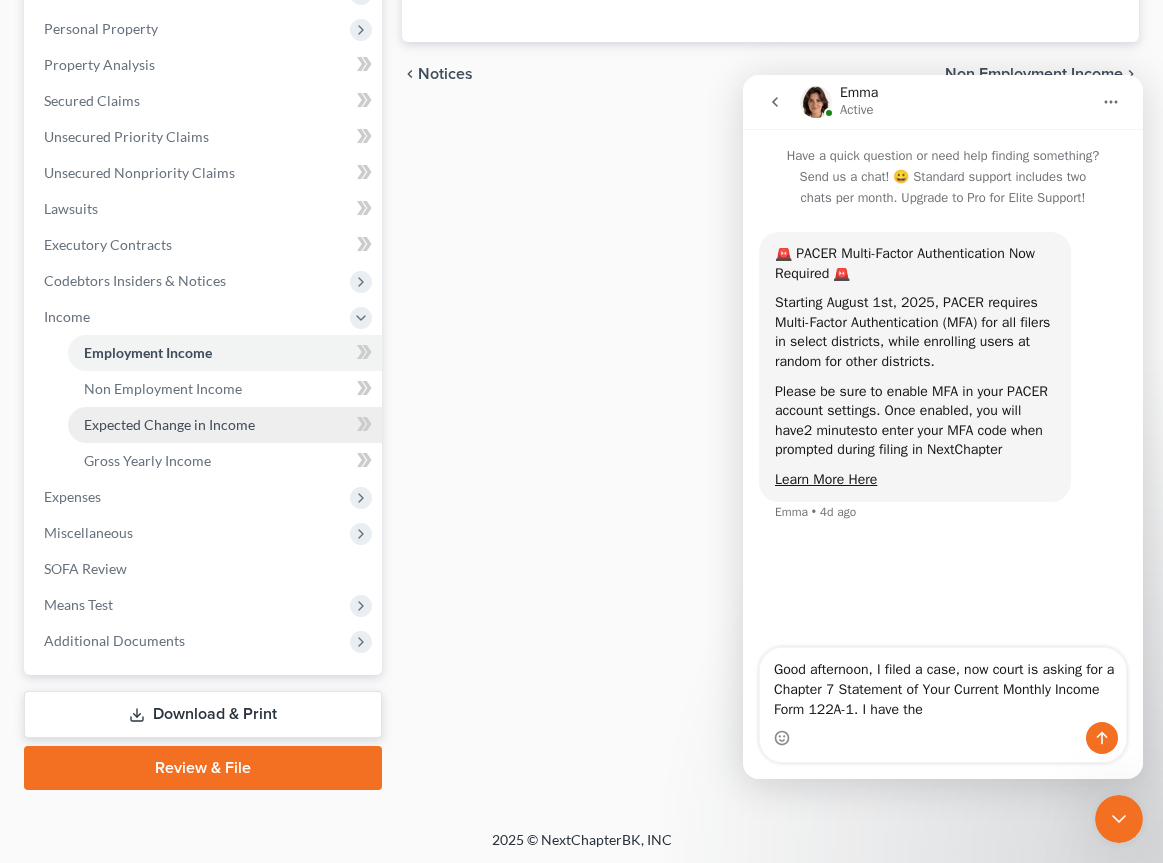 scroll, scrollTop: 380, scrollLeft: 0, axis: vertical 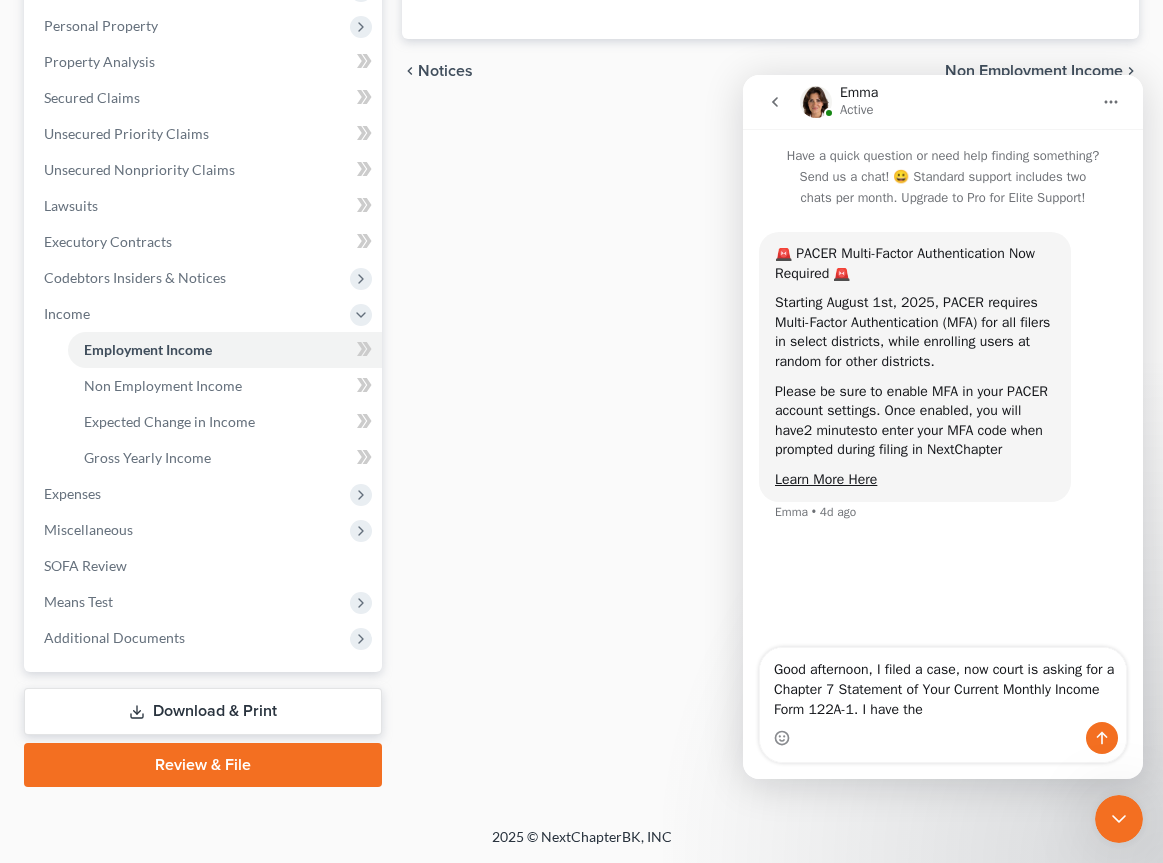 click on "Download & Print" at bounding box center [203, 711] 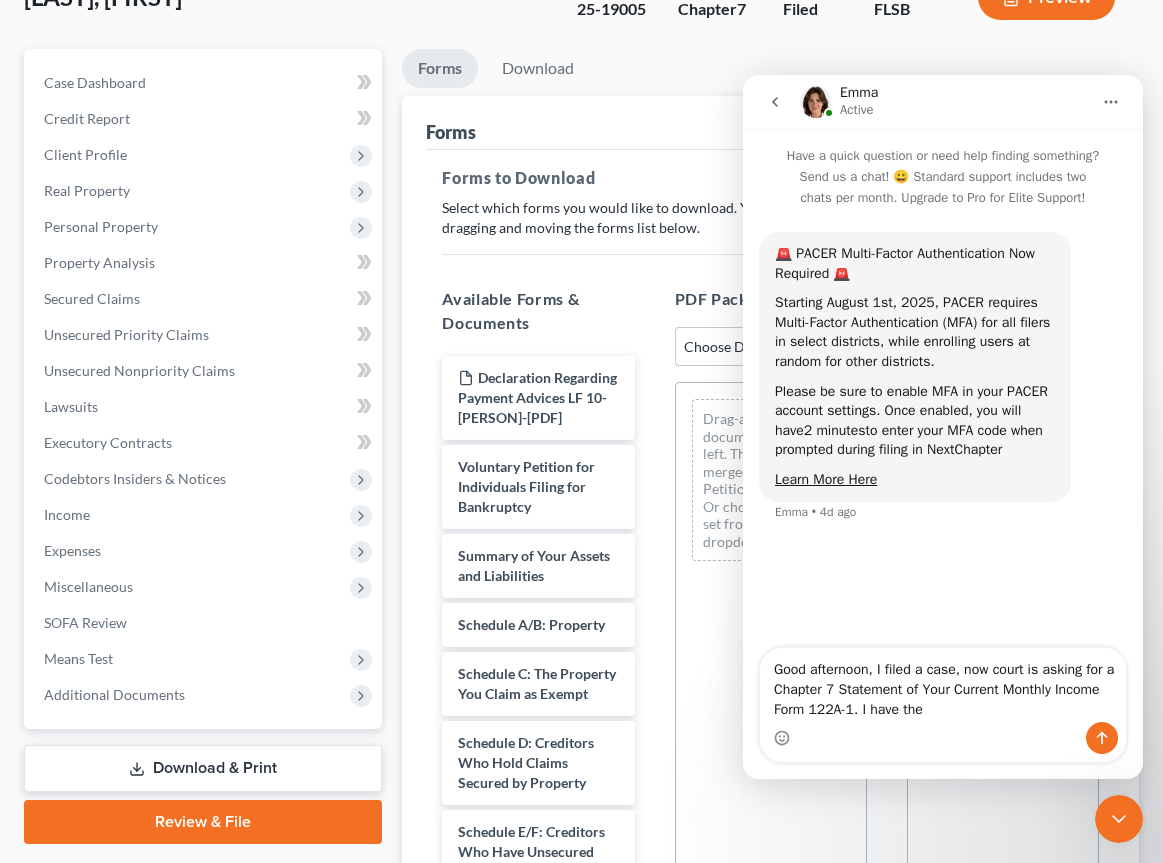 scroll, scrollTop: 0, scrollLeft: 0, axis: both 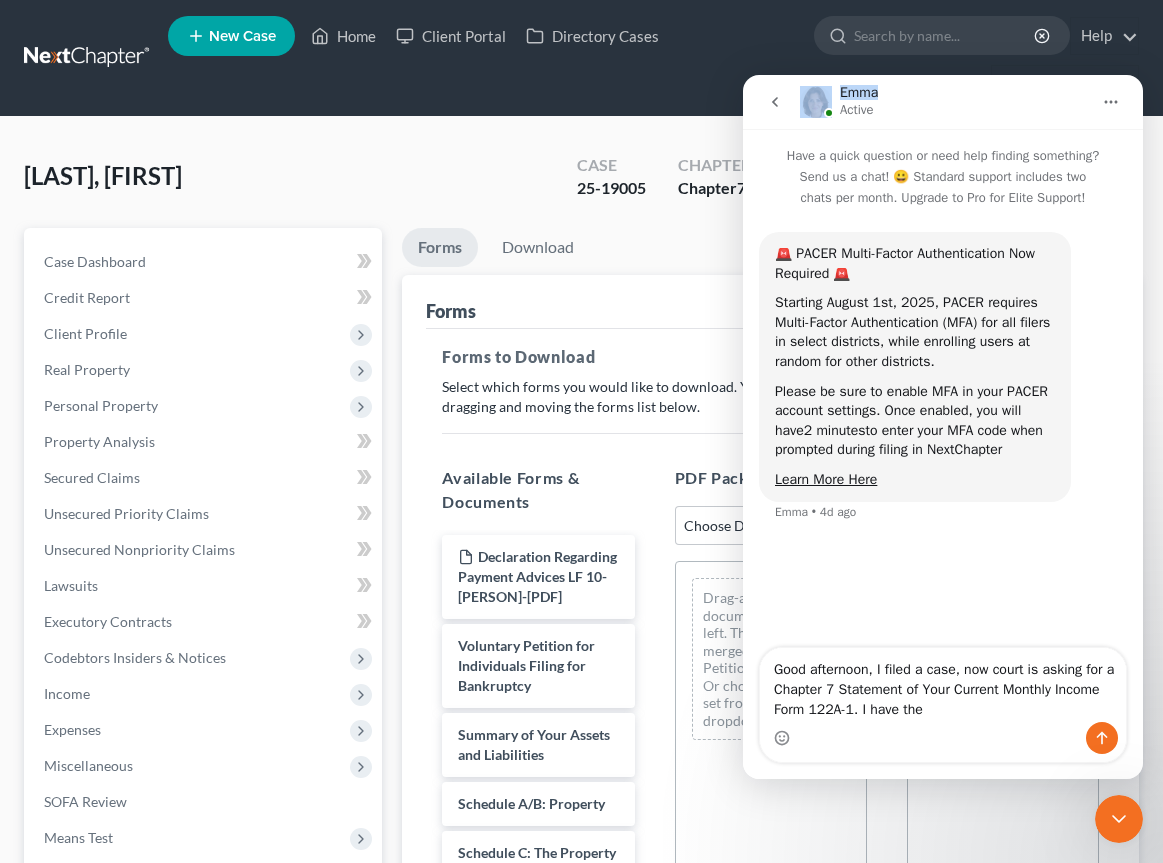 drag, startPoint x: 935, startPoint y: 99, endPoint x: 221, endPoint y: 56, distance: 715.29364 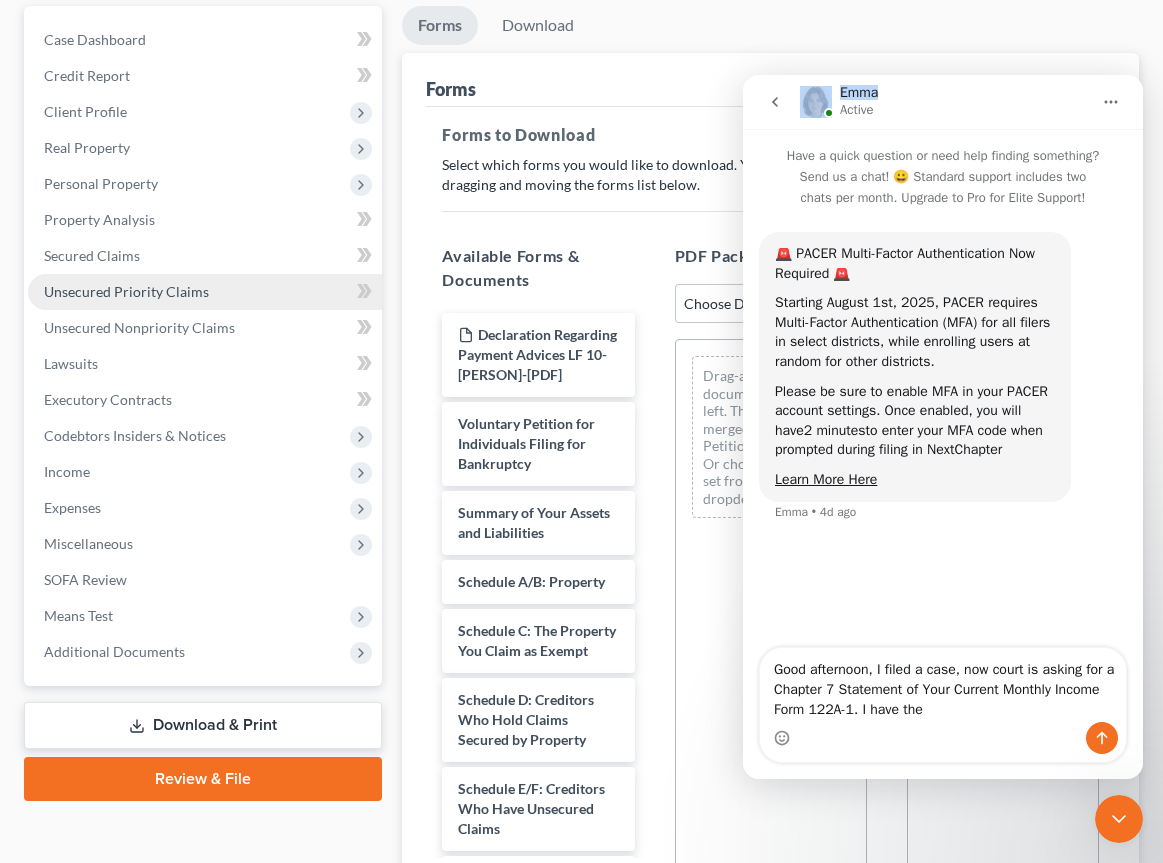 scroll, scrollTop: 238, scrollLeft: 0, axis: vertical 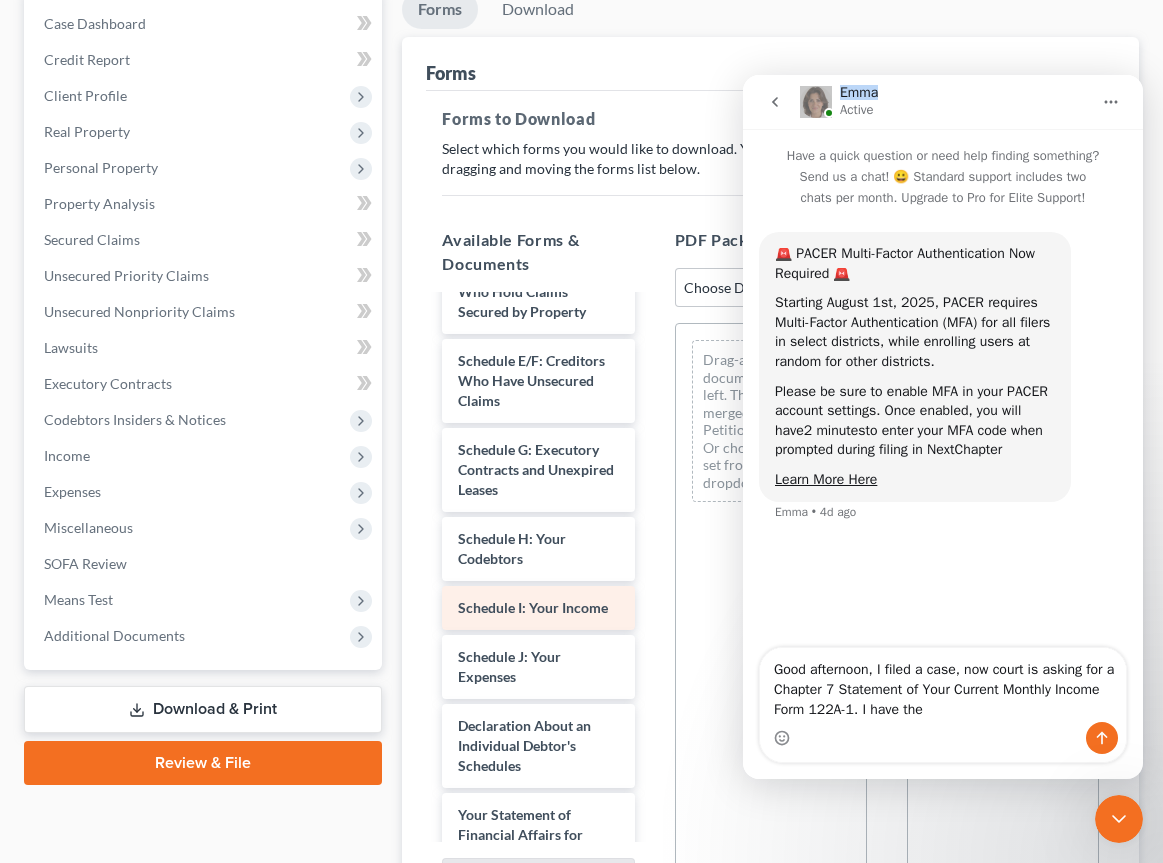 click on "Schedule I: Your Income" at bounding box center [533, 607] 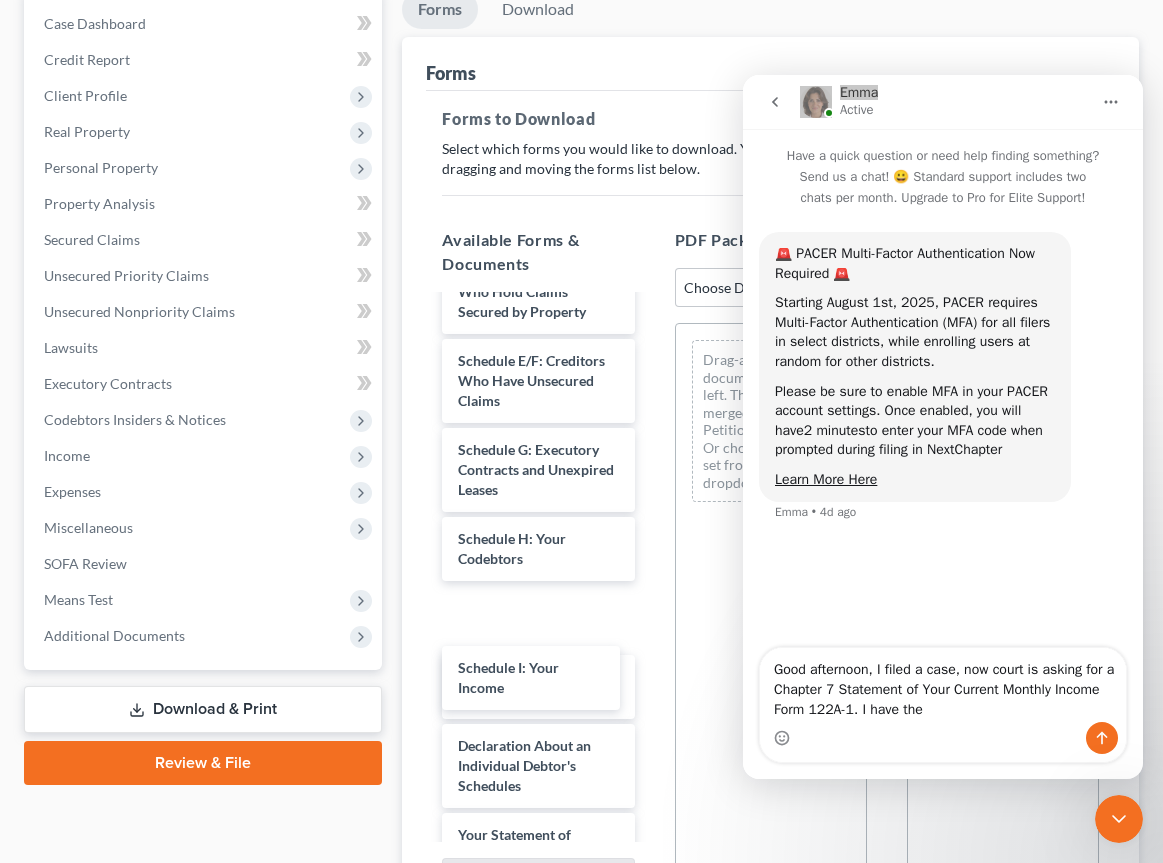click on "Schedule I: Your Income Declaration Regarding Payment Advices LF 10-[PERSON]-[PDF] Voluntary Petition for Individuals Filing for Bankruptcy Summary of Your Assets and Liabilities Schedule A/B: Property Schedule C: The Property You Claim as Exempt Schedule D: Creditors Who Hold Claims Secured by Property Schedule E/F: Creditors Who Have Unsecured Claims Schedule G: Executory Contracts and Unexpired Leases Schedule H: Your Codebtors Schedule I: Your Income Schedule J: Your Expenses Declaration About an Individual Debtor's Schedules Your Statement of Financial Affairs for Individuals Filing for Bankruptcy Statement of Intention for Individuals Filing Under Chapter 7 Chapter 7 Statement of Your Current Monthly Income and Means-Test Calculation Creditor Matrix Verification of Creditor Matrix Notice Required by 11 U.S.C. § 342(b) for Individuals Filing for Bankruptcy Attorney's Disclosure of Compensation" at bounding box center [538, 648] 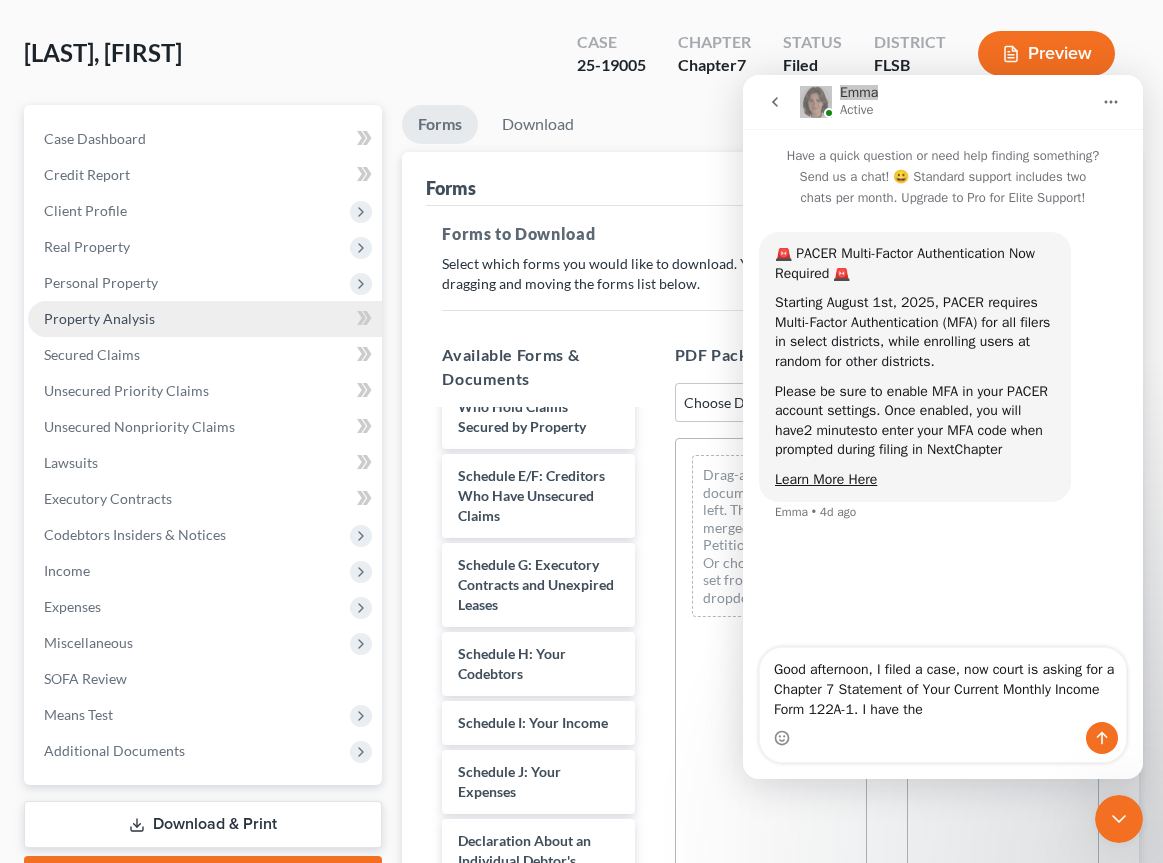 scroll, scrollTop: 114, scrollLeft: 0, axis: vertical 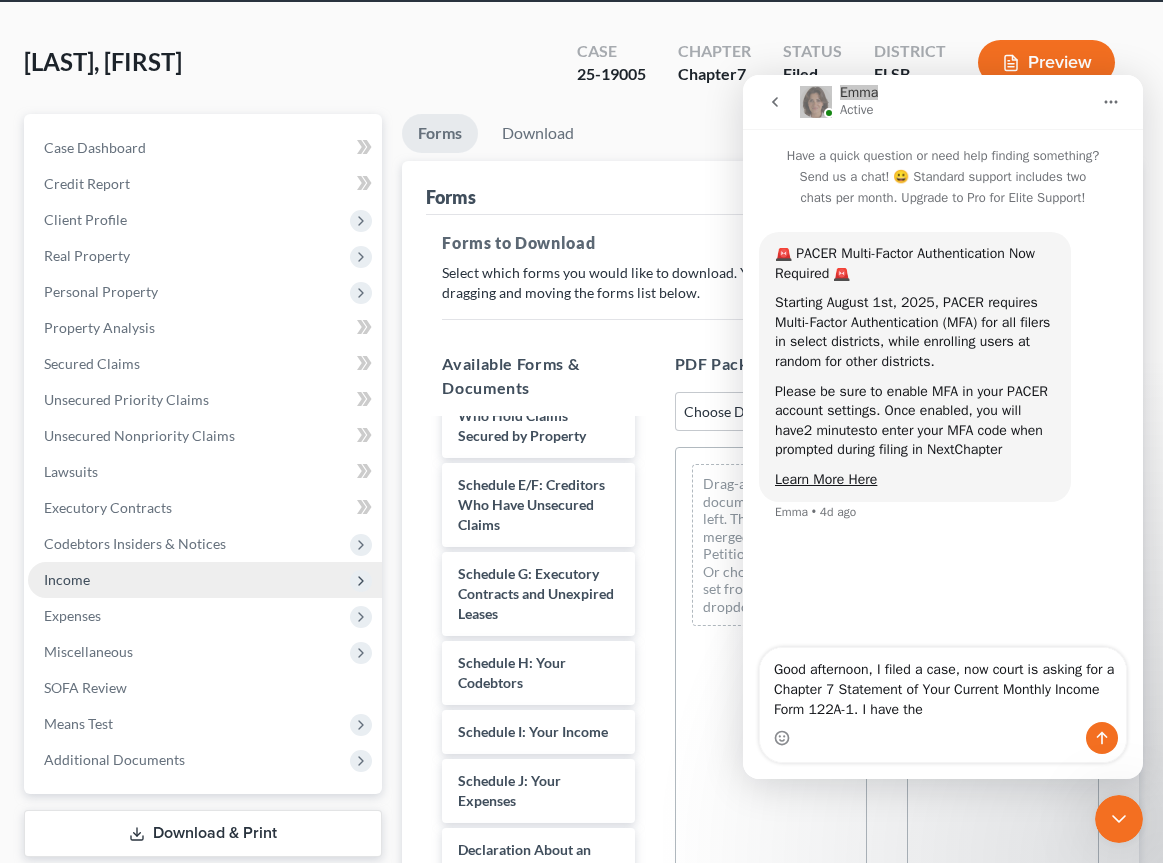 click on "Income" at bounding box center (205, 580) 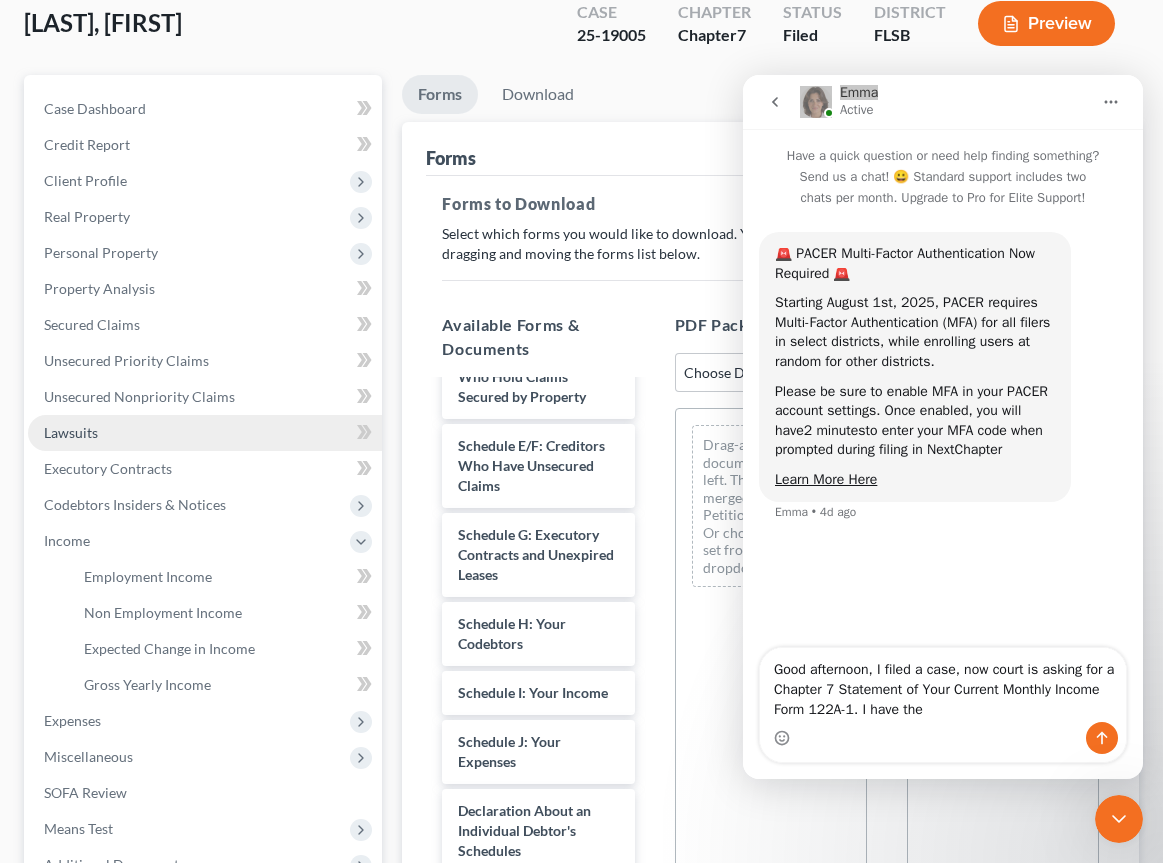 scroll, scrollTop: 203, scrollLeft: 0, axis: vertical 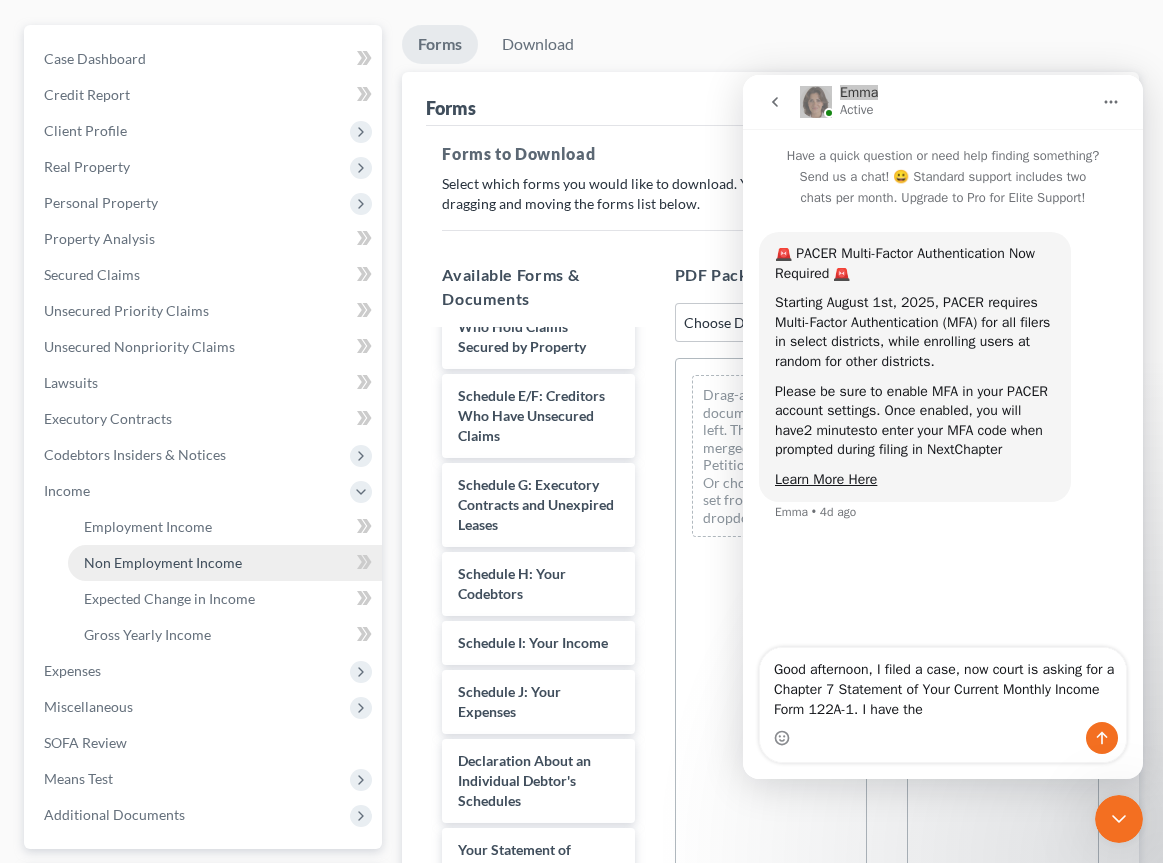 click on "Non Employment Income" at bounding box center [163, 562] 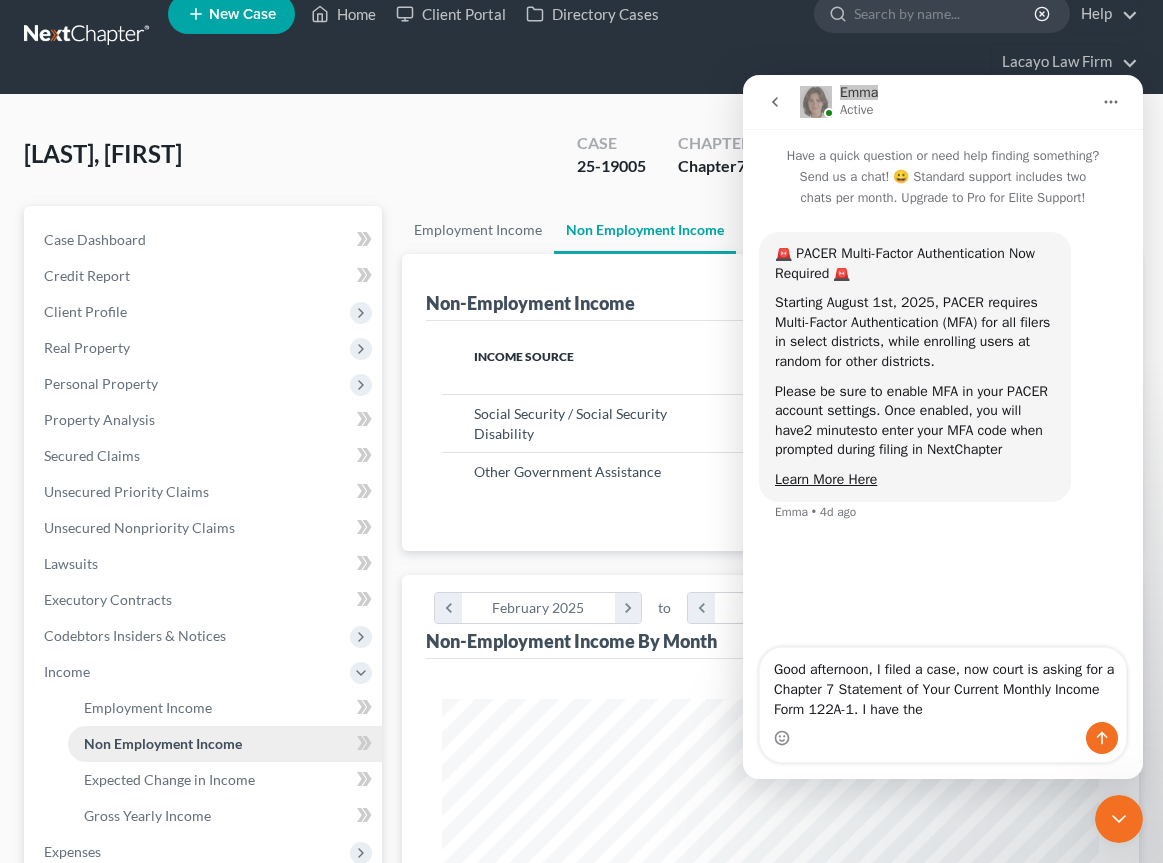 scroll, scrollTop: 0, scrollLeft: 0, axis: both 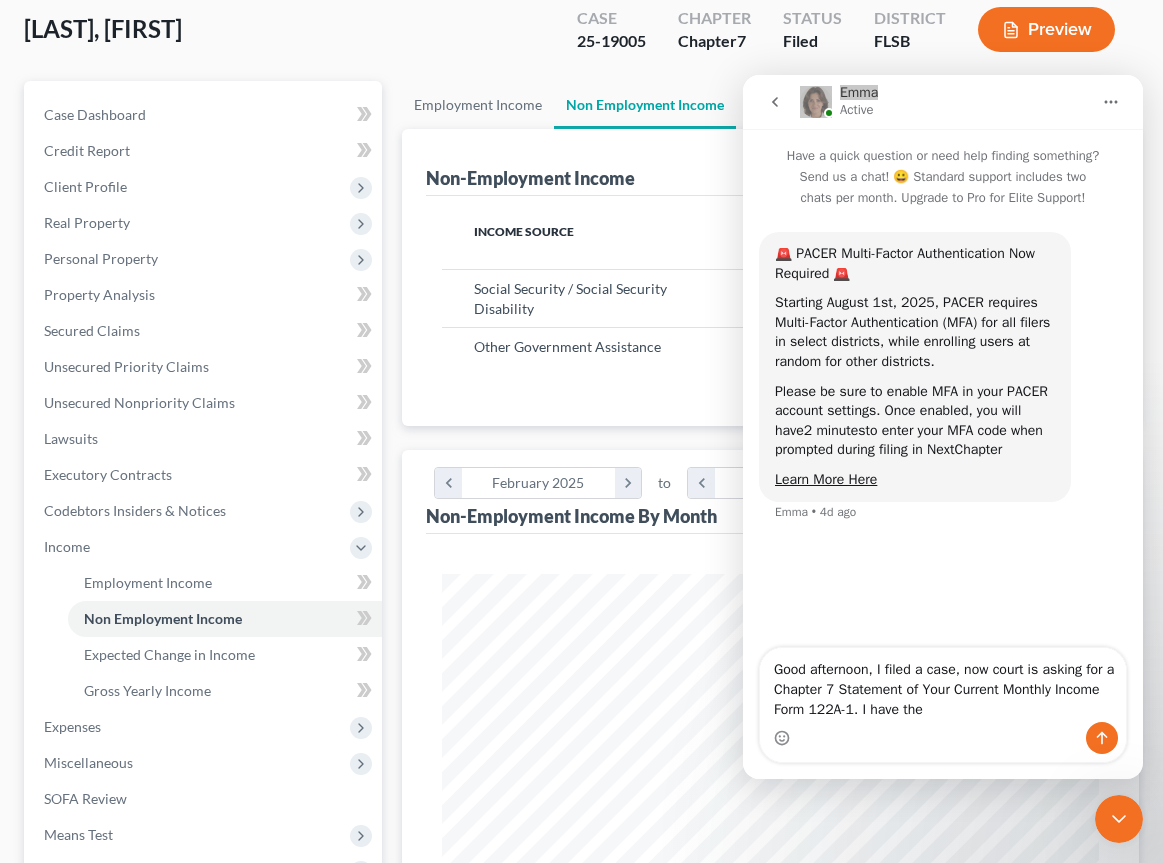 click on "Preview" at bounding box center [1046, 29] 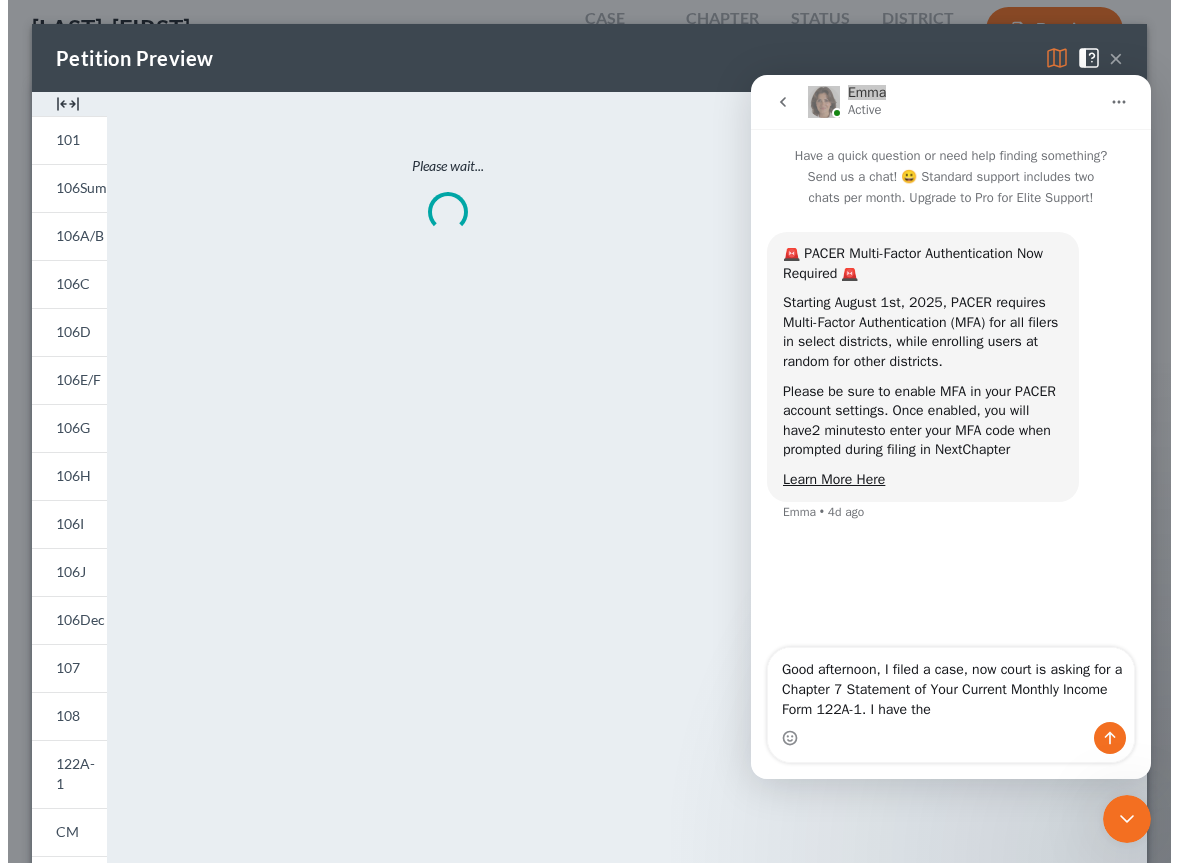 scroll, scrollTop: 111, scrollLeft: 0, axis: vertical 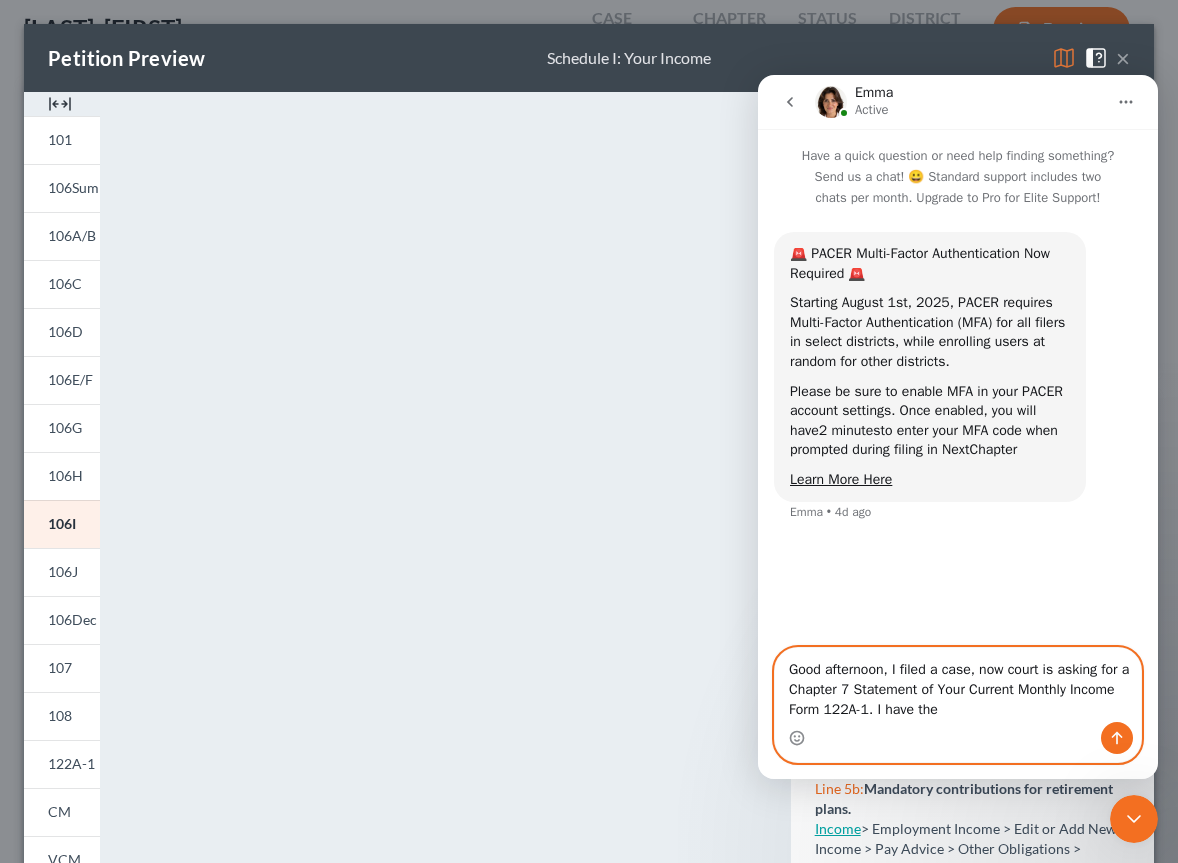 click on "Good afternoon, I filed a case, now court is asking for a Chapter 7 Statement of Your Current Monthly Income Form 122A-1. I have the" at bounding box center [958, 685] 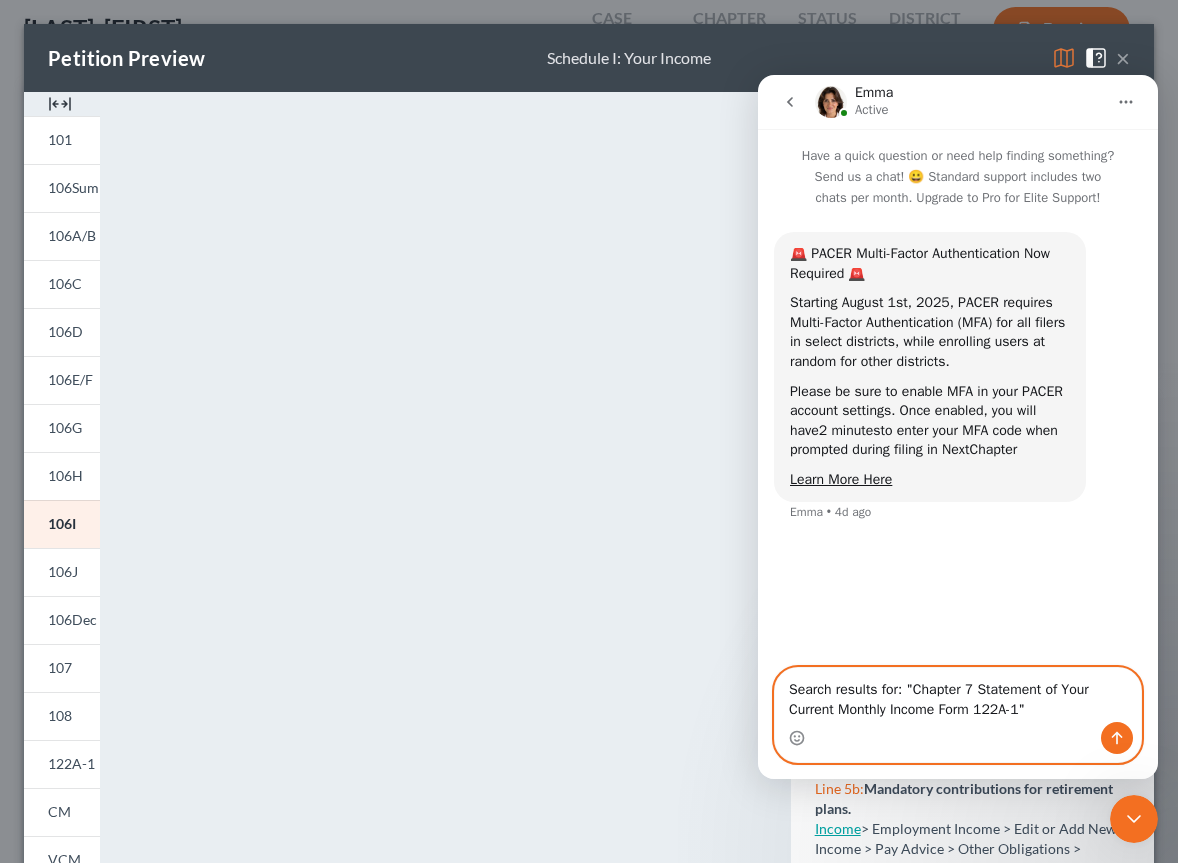 drag, startPoint x: 789, startPoint y: 645, endPoint x: 871, endPoint y: 708, distance: 103.40696 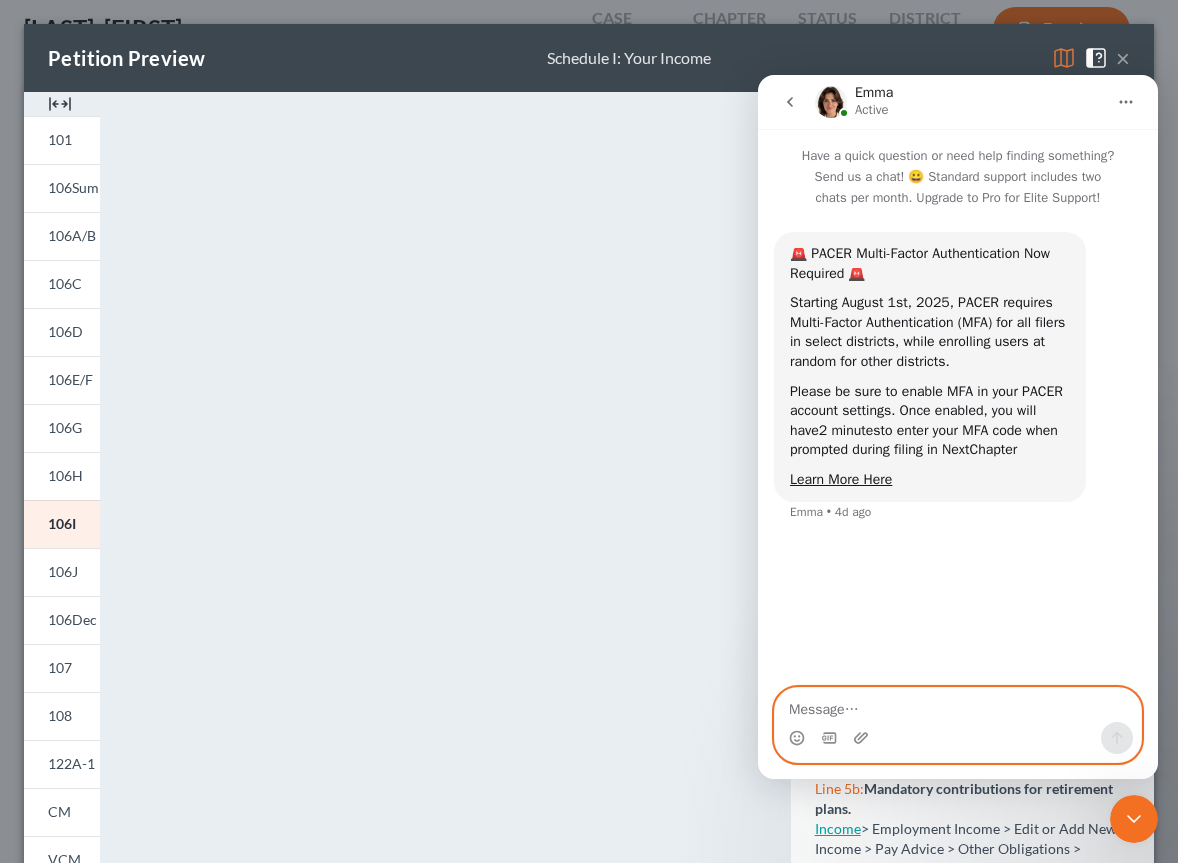type 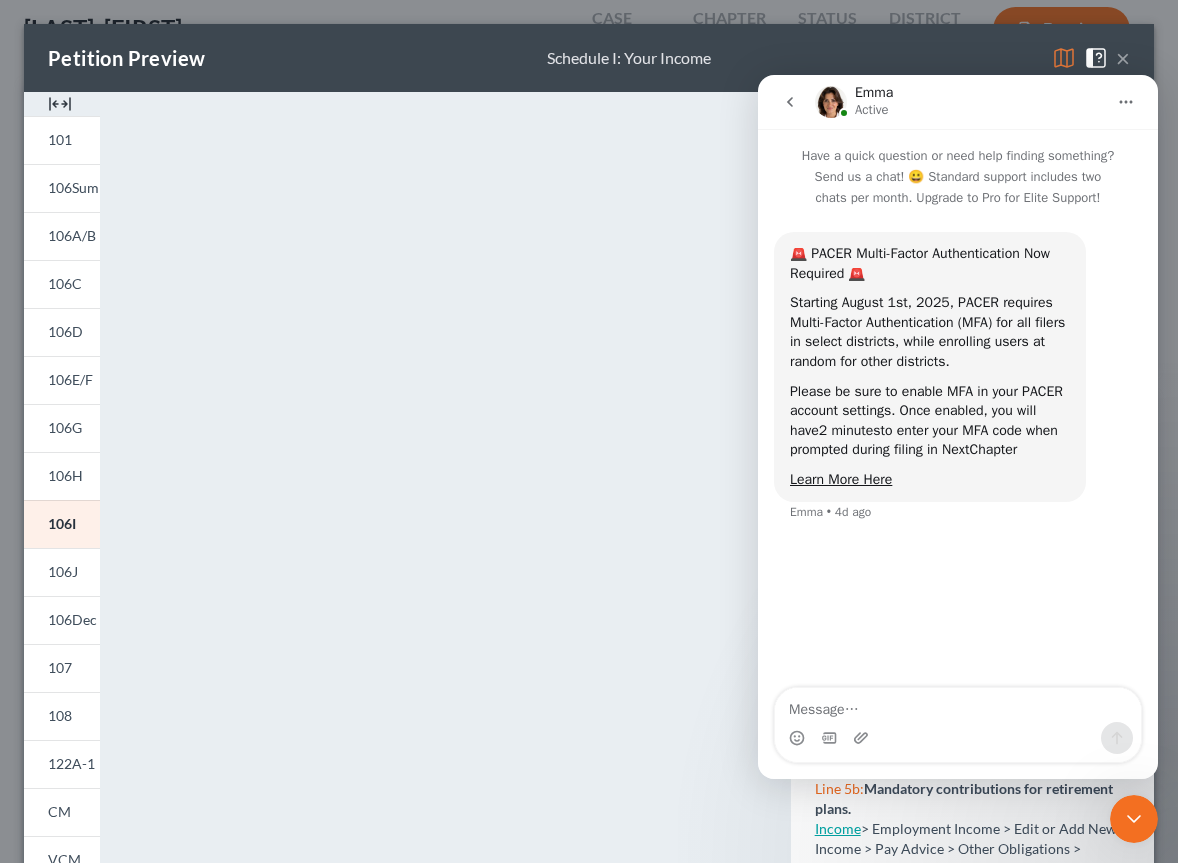 click 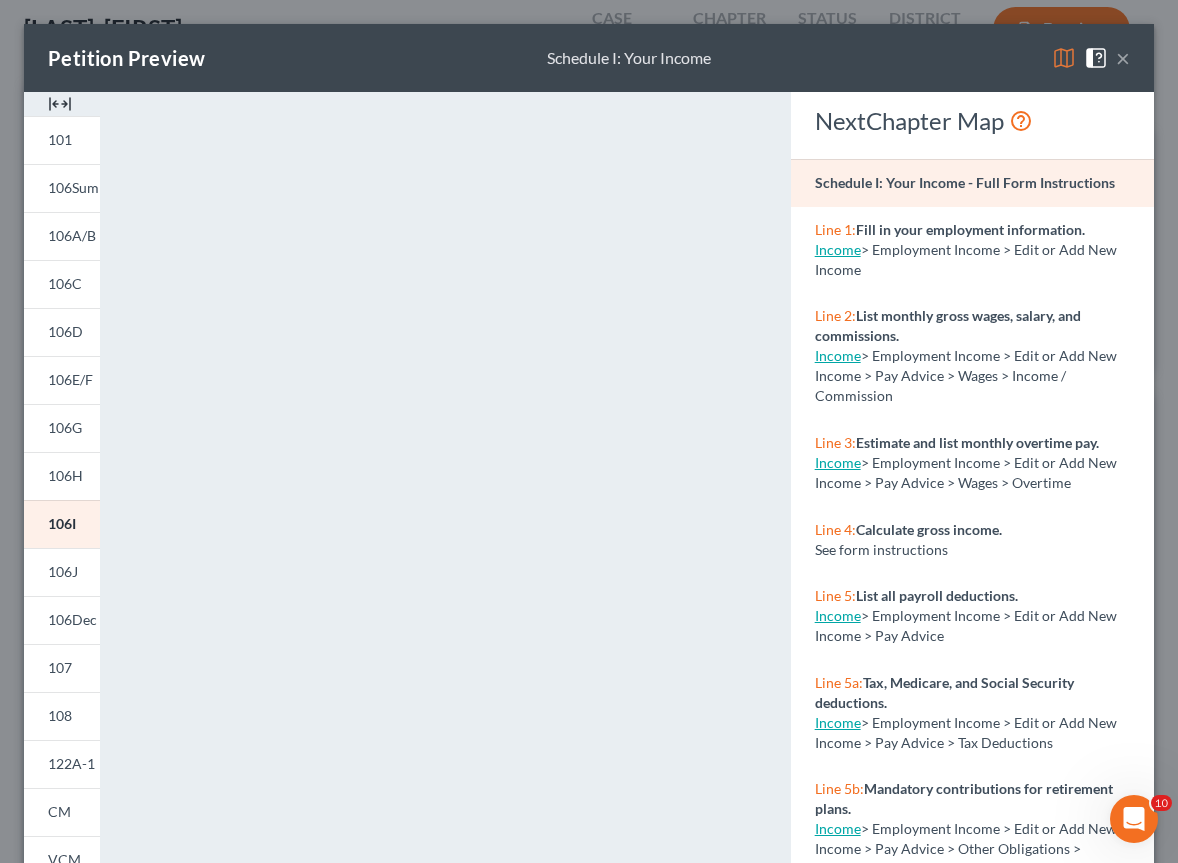 scroll, scrollTop: 0, scrollLeft: 0, axis: both 